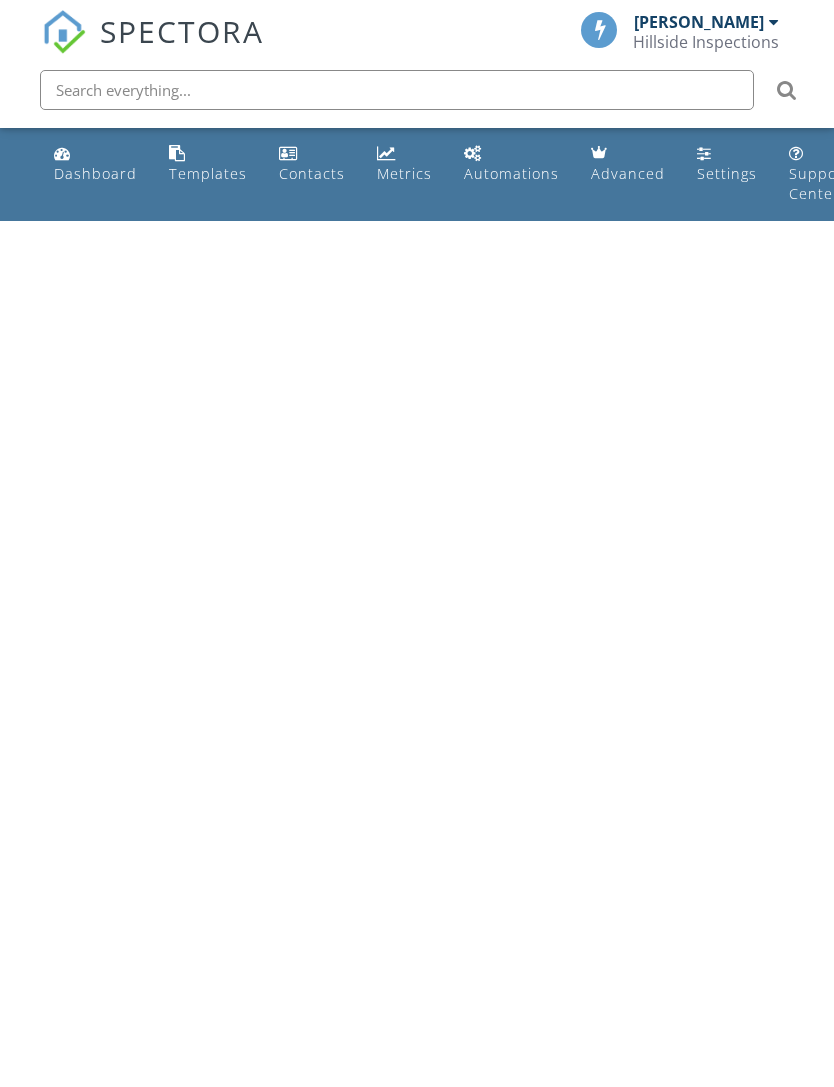 scroll, scrollTop: 0, scrollLeft: 0, axis: both 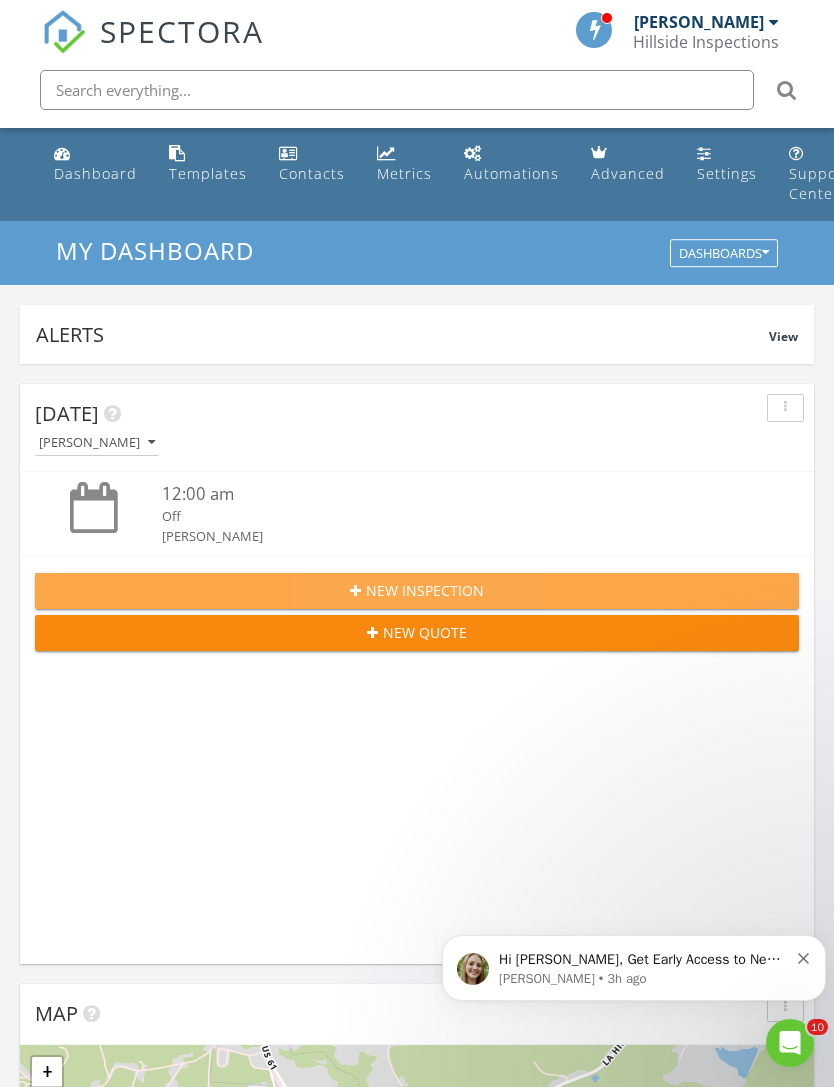 click on "New Inspection" at bounding box center [425, 590] 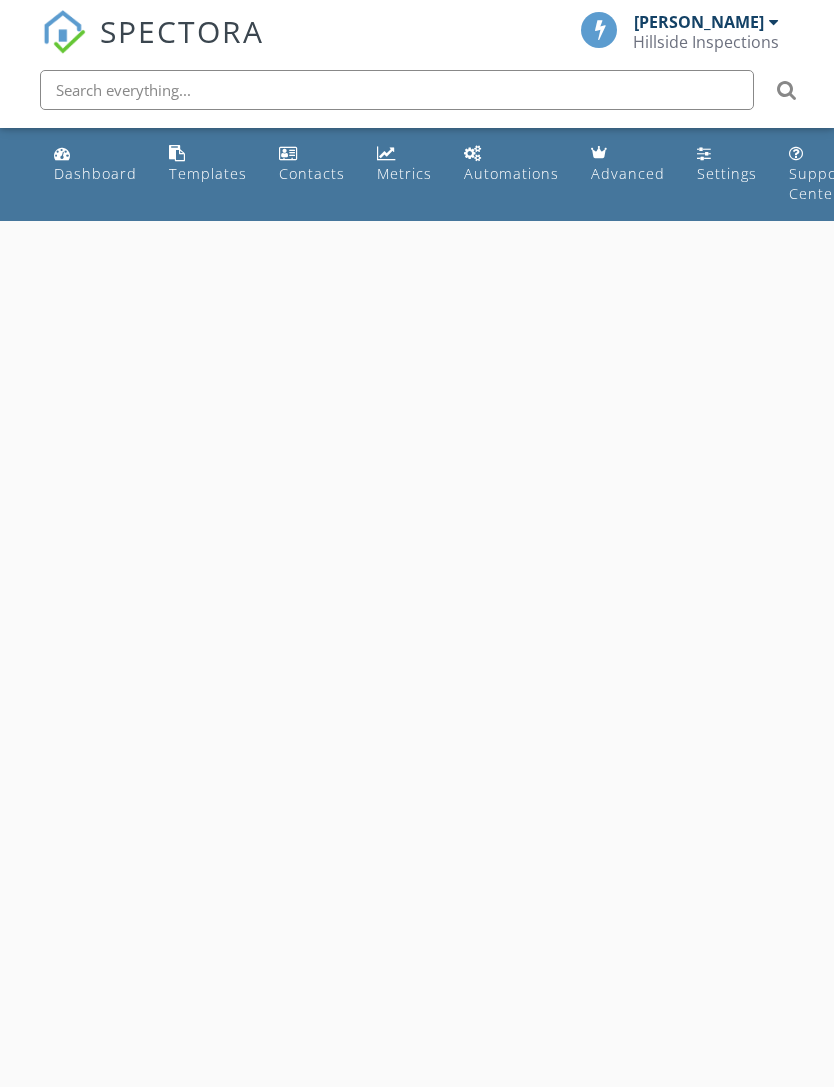 scroll, scrollTop: 0, scrollLeft: 0, axis: both 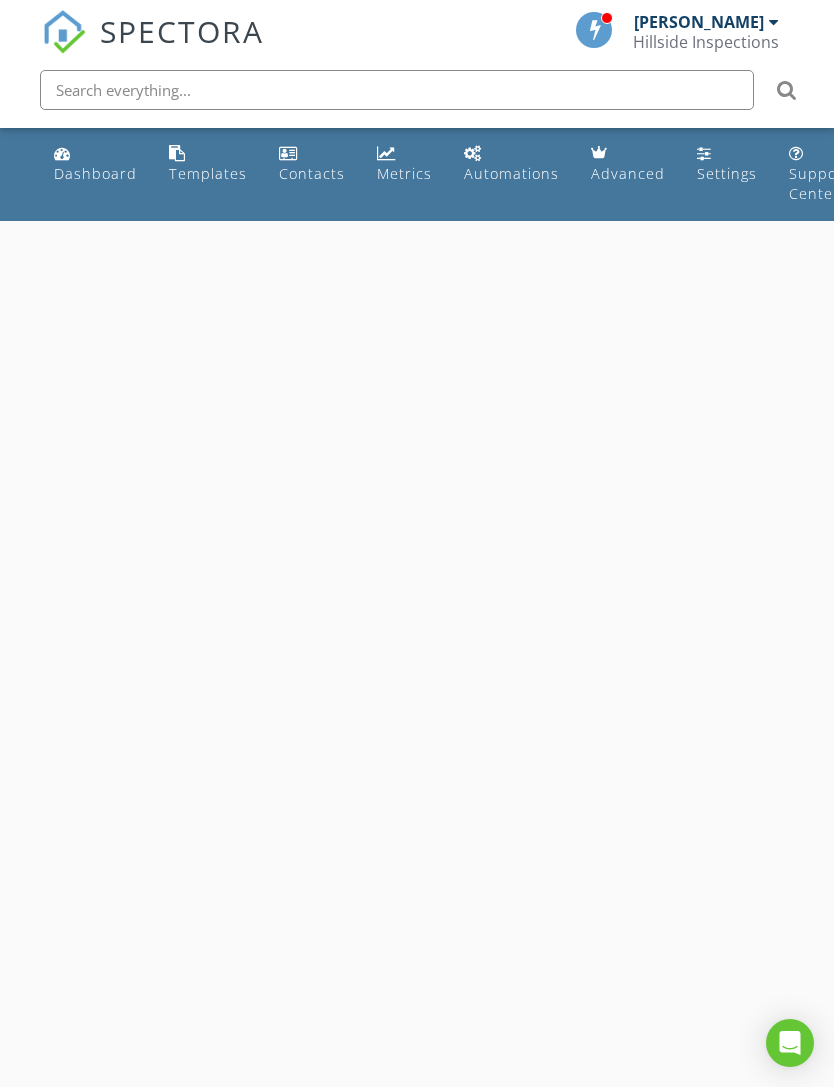select on "6" 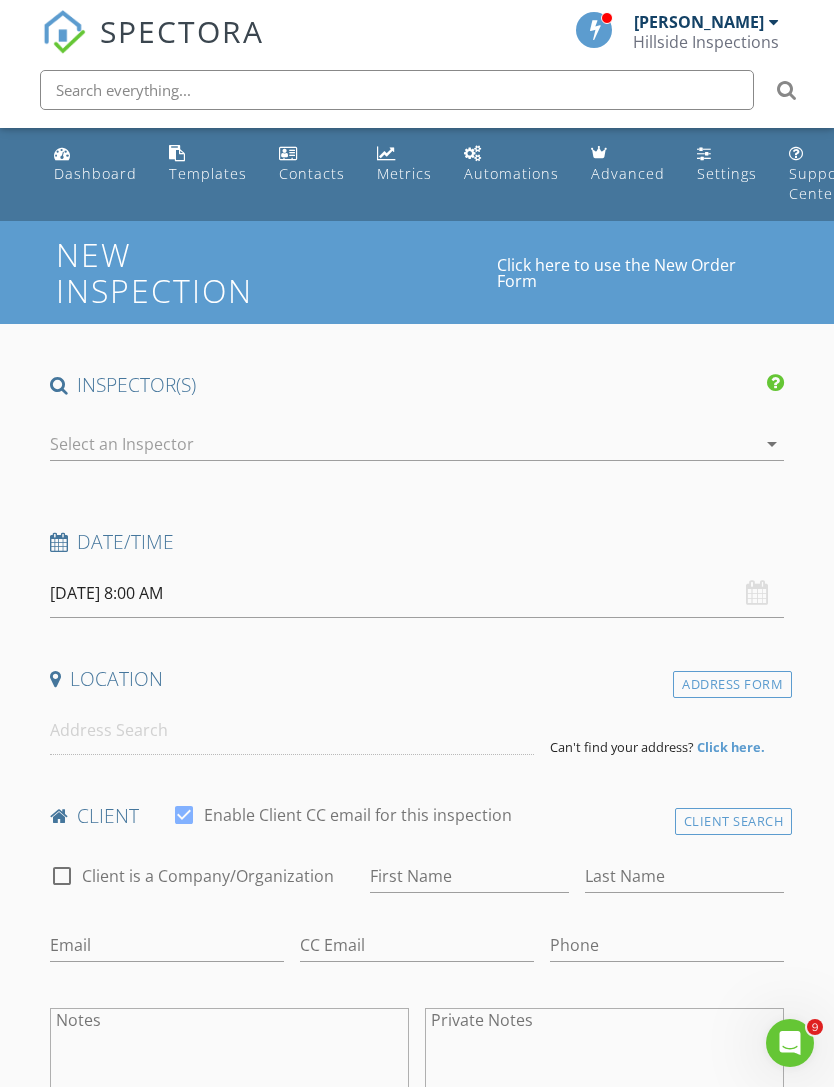 scroll, scrollTop: 0, scrollLeft: 0, axis: both 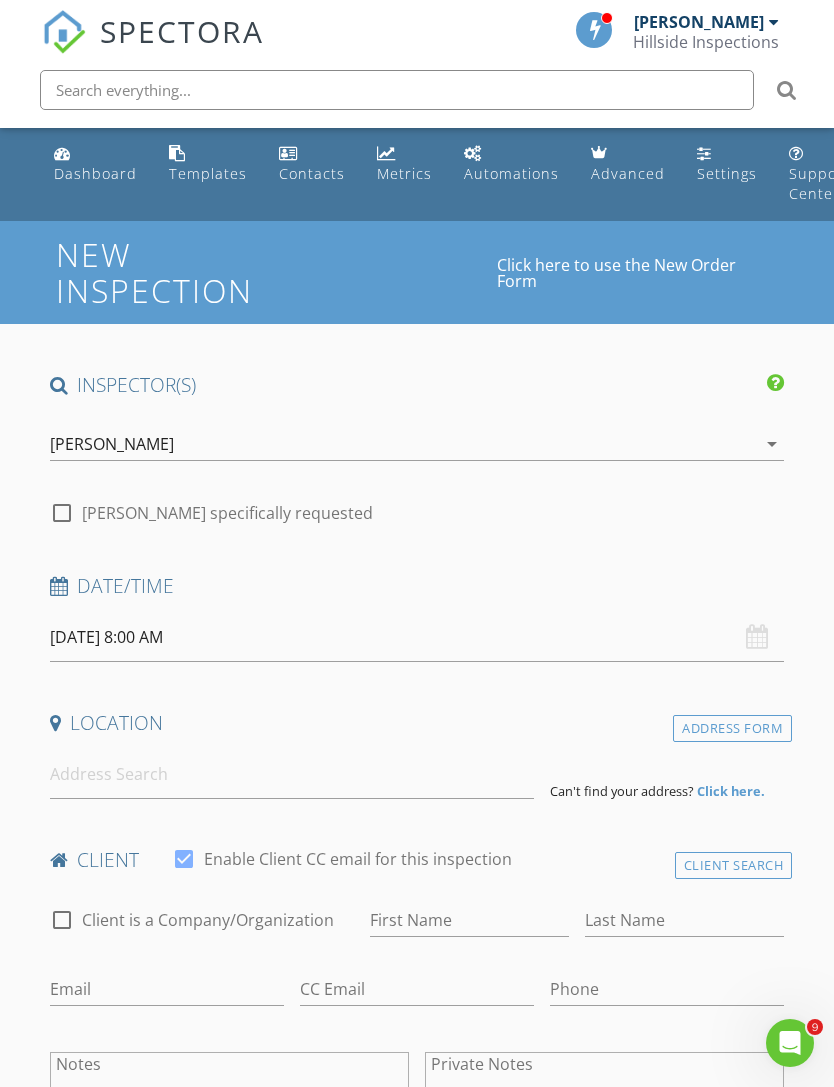 click on "[DATE] 8:00 AM" at bounding box center [417, 637] 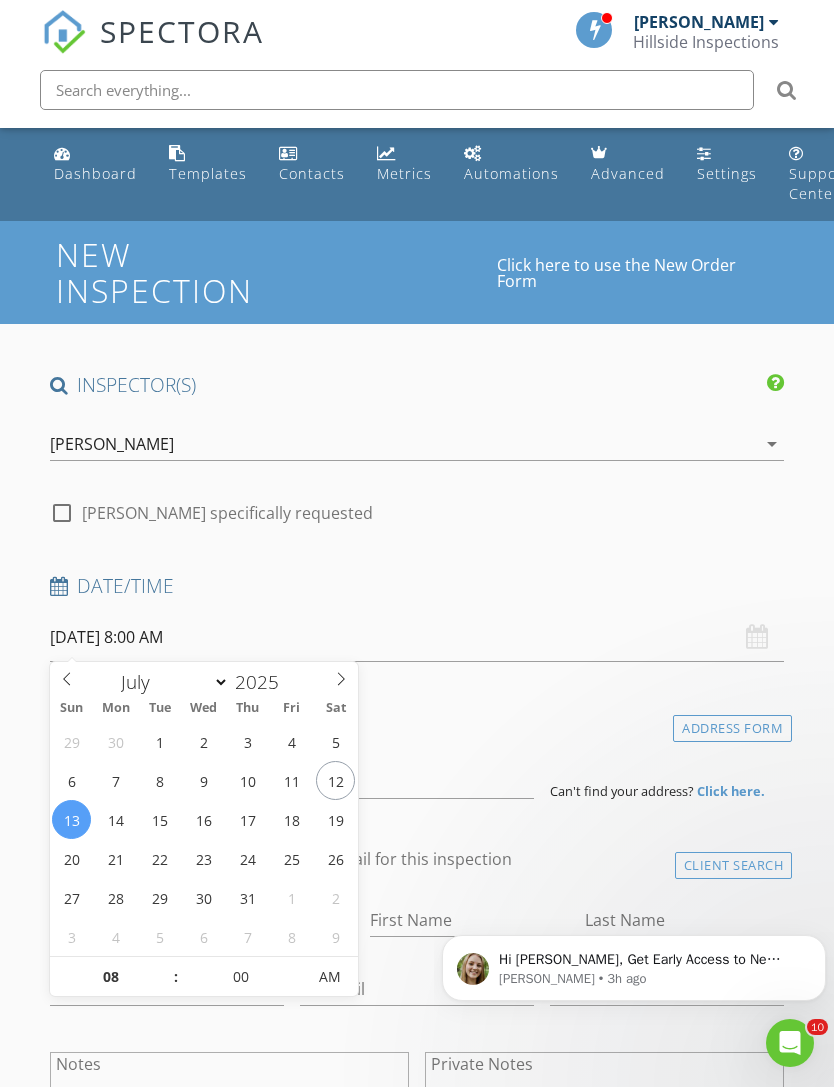 scroll, scrollTop: 0, scrollLeft: 0, axis: both 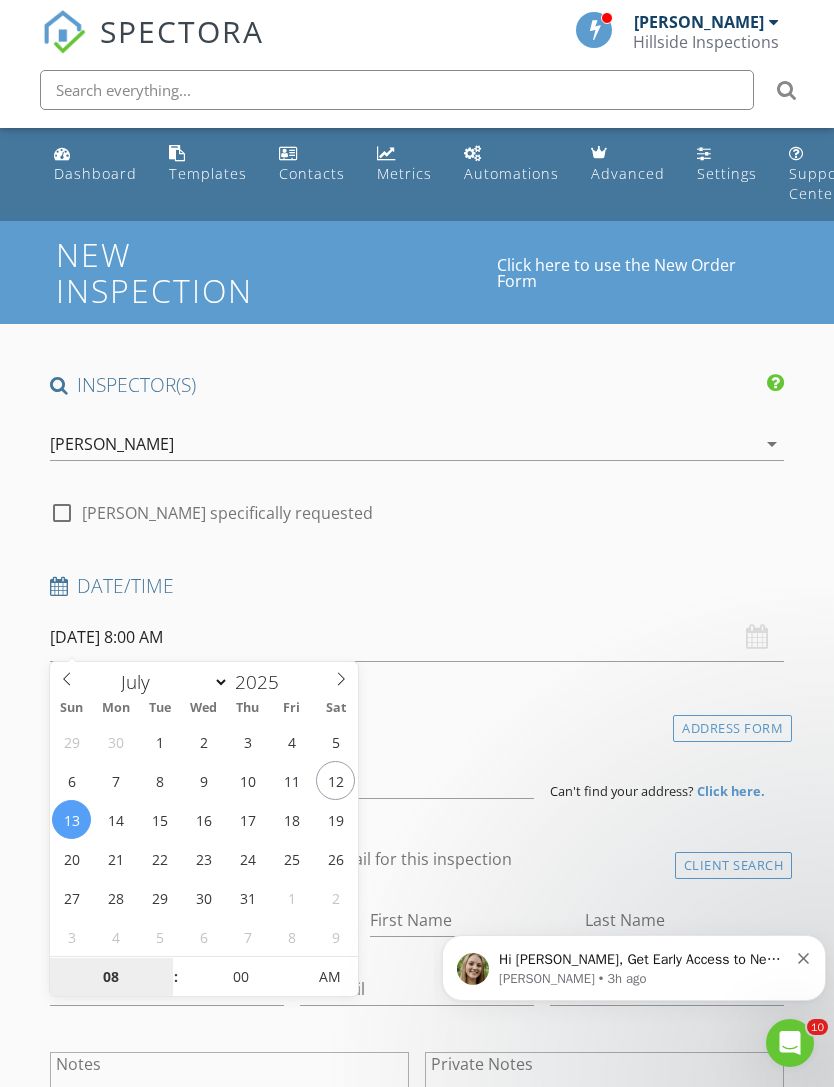 click on "08" at bounding box center (111, 978) 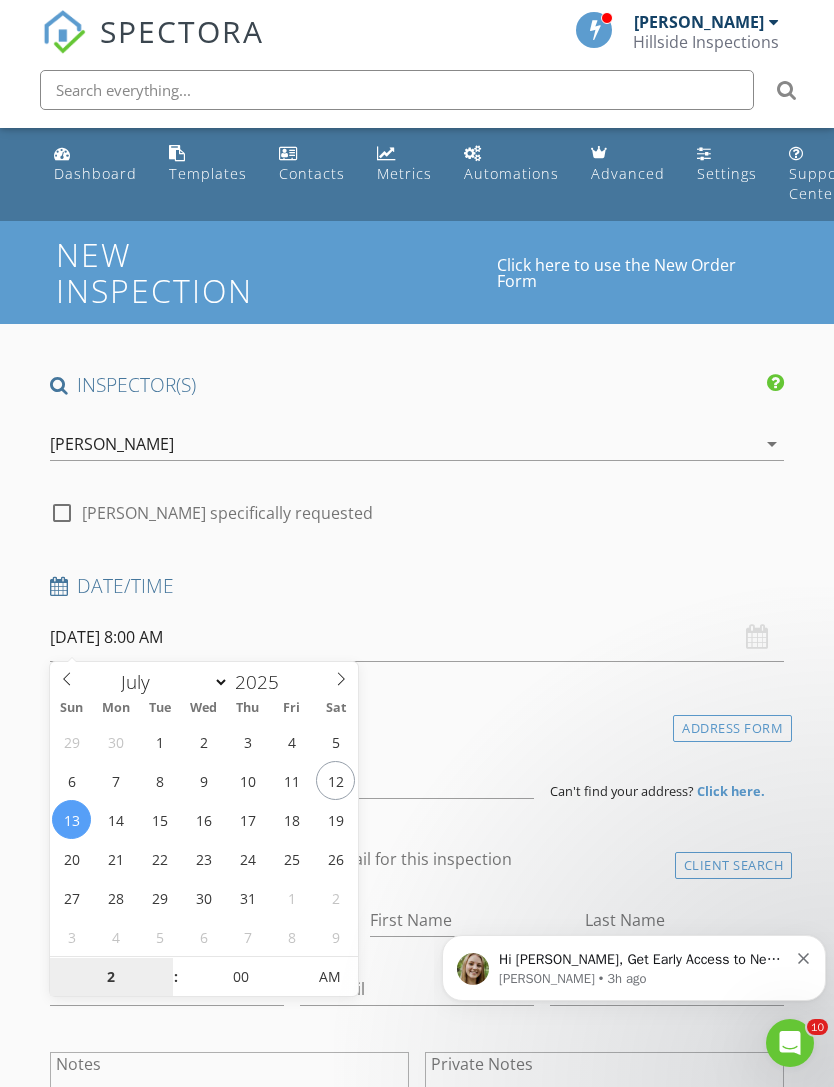 scroll, scrollTop: 264, scrollLeft: 0, axis: vertical 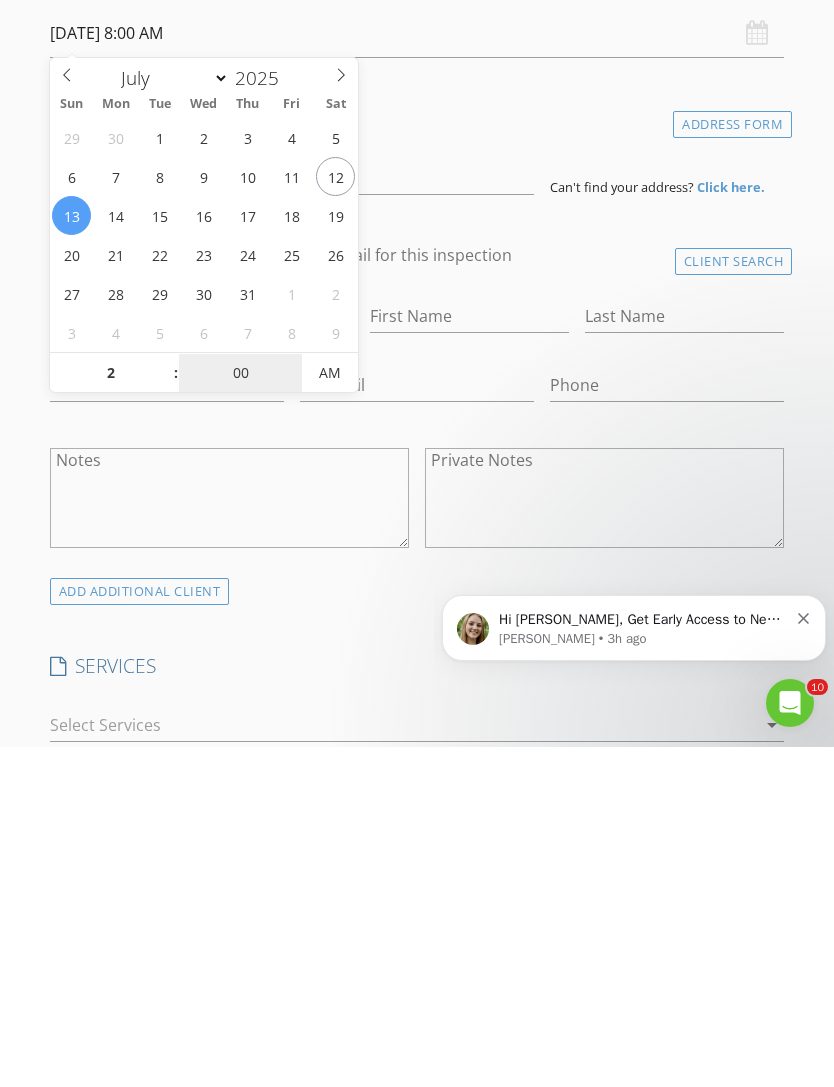 click on "00" at bounding box center (240, 714) 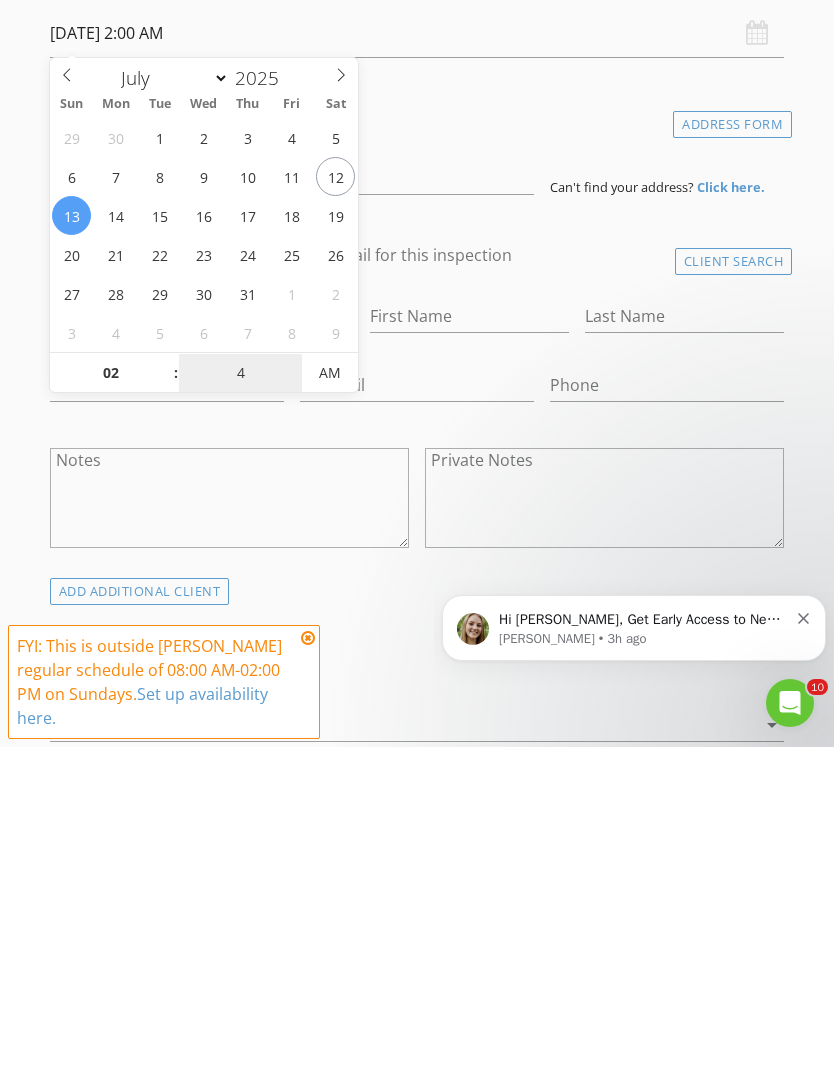 type on "45" 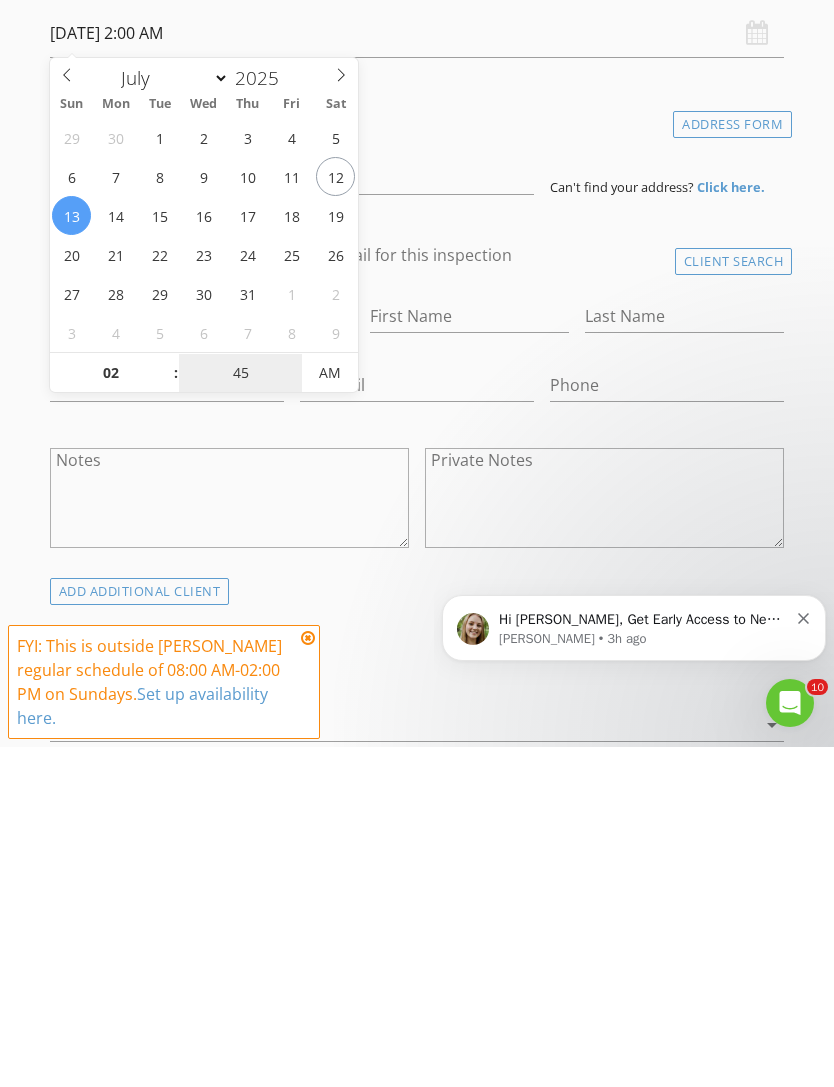 click on "AM" at bounding box center (329, 713) 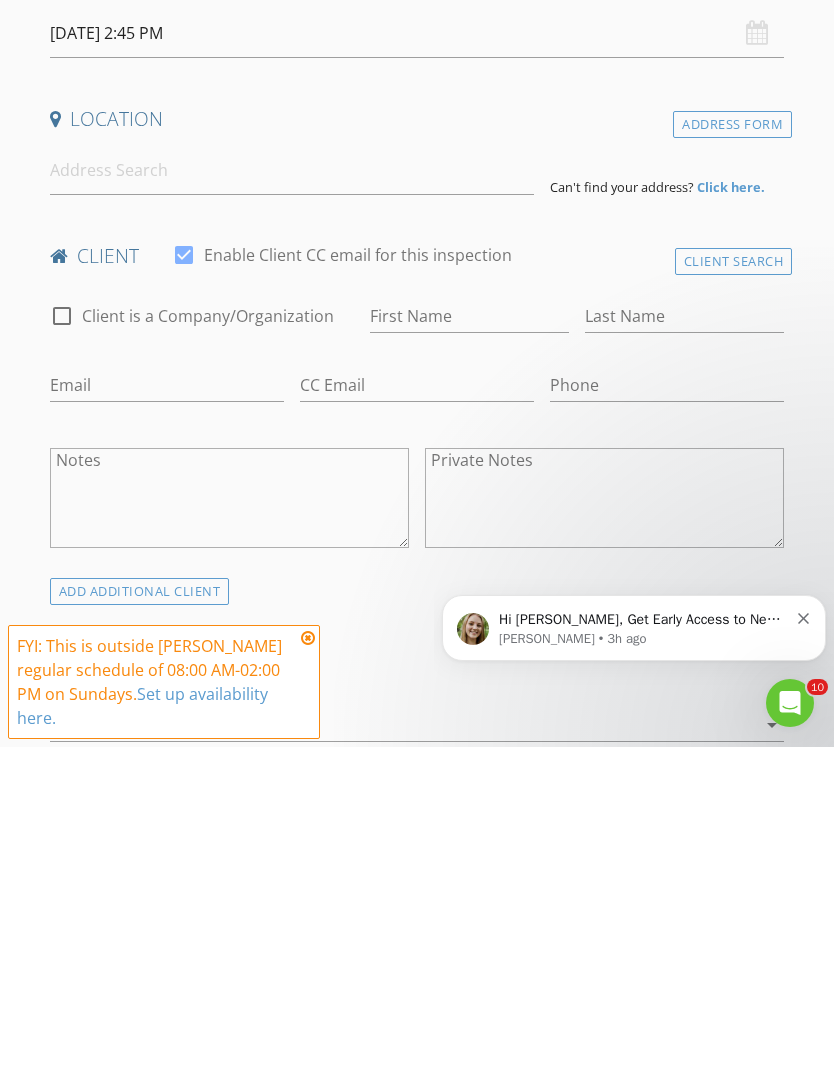 scroll, scrollTop: 604, scrollLeft: 0, axis: vertical 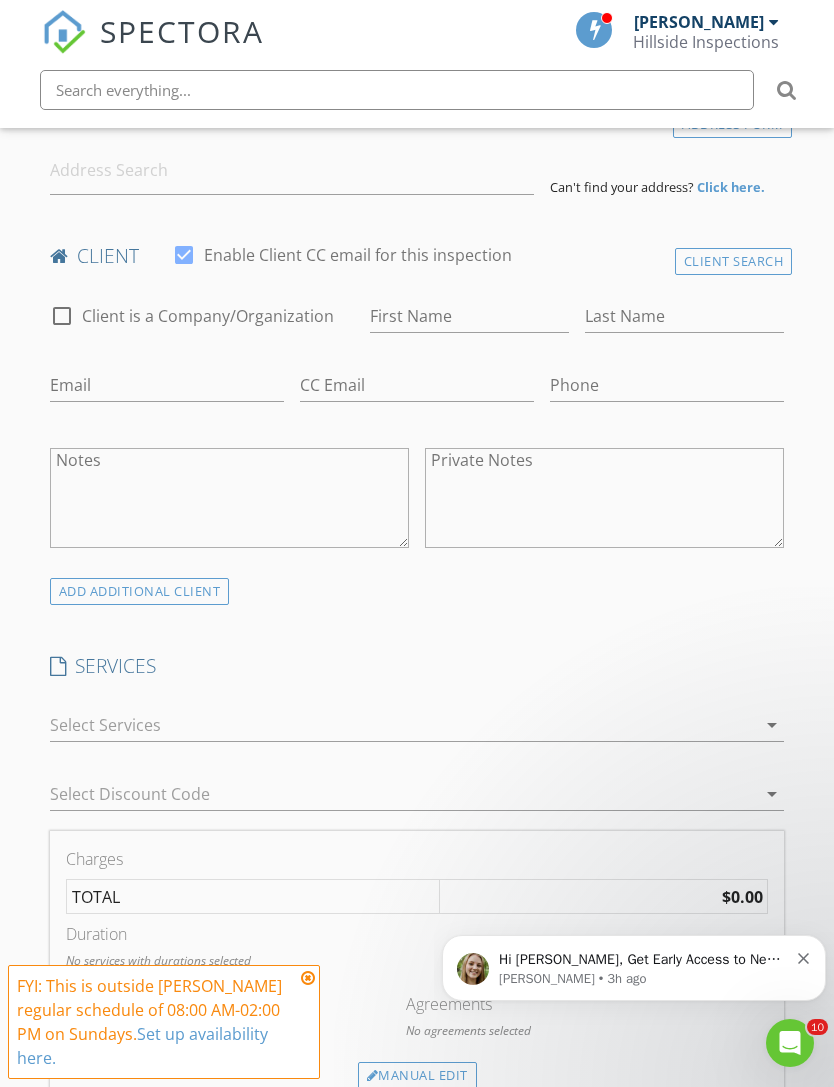 click on "INSPECTOR(S)
check_box   Terrance Dunn   PRIMARY   Terrance Dunn arrow_drop_down   check_box_outline_blank Terrance Dunn specifically requested
Date/Time
07/13/2025 2:45 PM
Location
Address Form       Can't find your address?   Click here.
client
check_box Enable Client CC email for this inspection   Client Search     check_box_outline_blank Client is a Company/Organization     First Name   Last Name   Email   CC Email   Phone           Notes   Private Notes
ADD ADDITIONAL client
SERVICES
arrow_drop_down     Select Discount Code arrow_drop_down    Charges       TOTAL   $0.00    Duration    No services with durations selected      Templates    No templates selected    Agreements    No agreements selected
Manual Edit
FEES" at bounding box center (417, 1108) 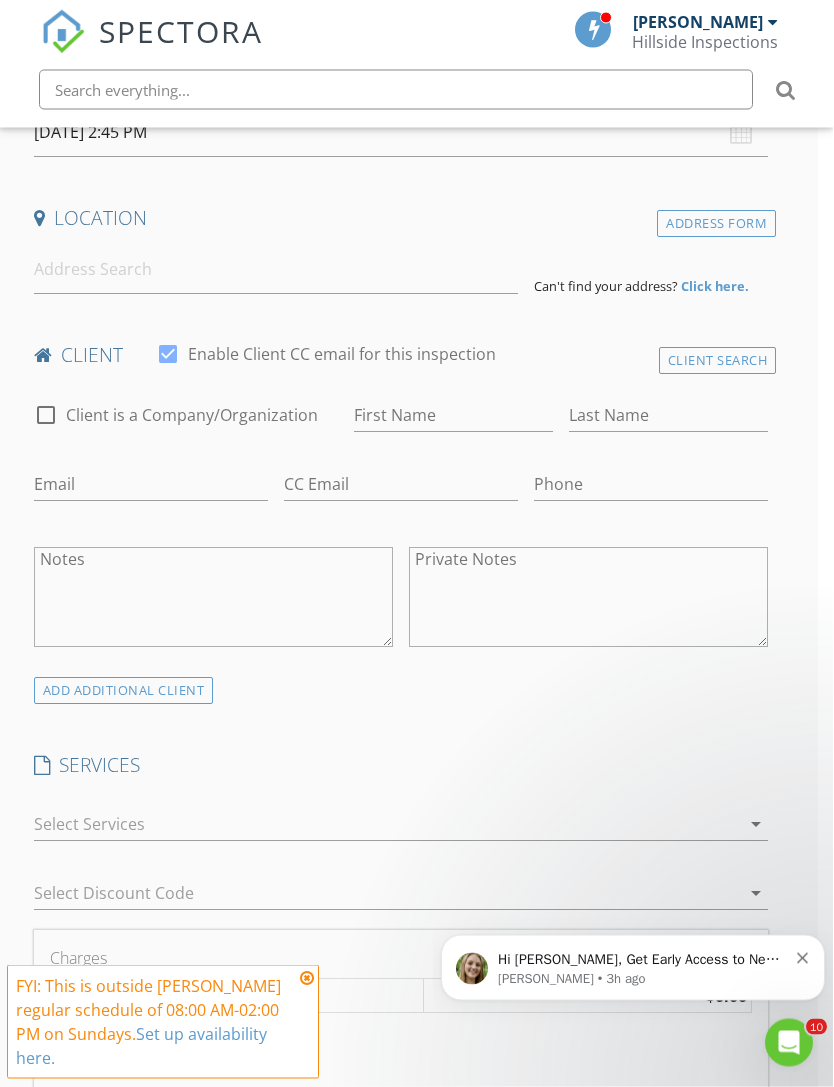 scroll, scrollTop: 505, scrollLeft: 15, axis: both 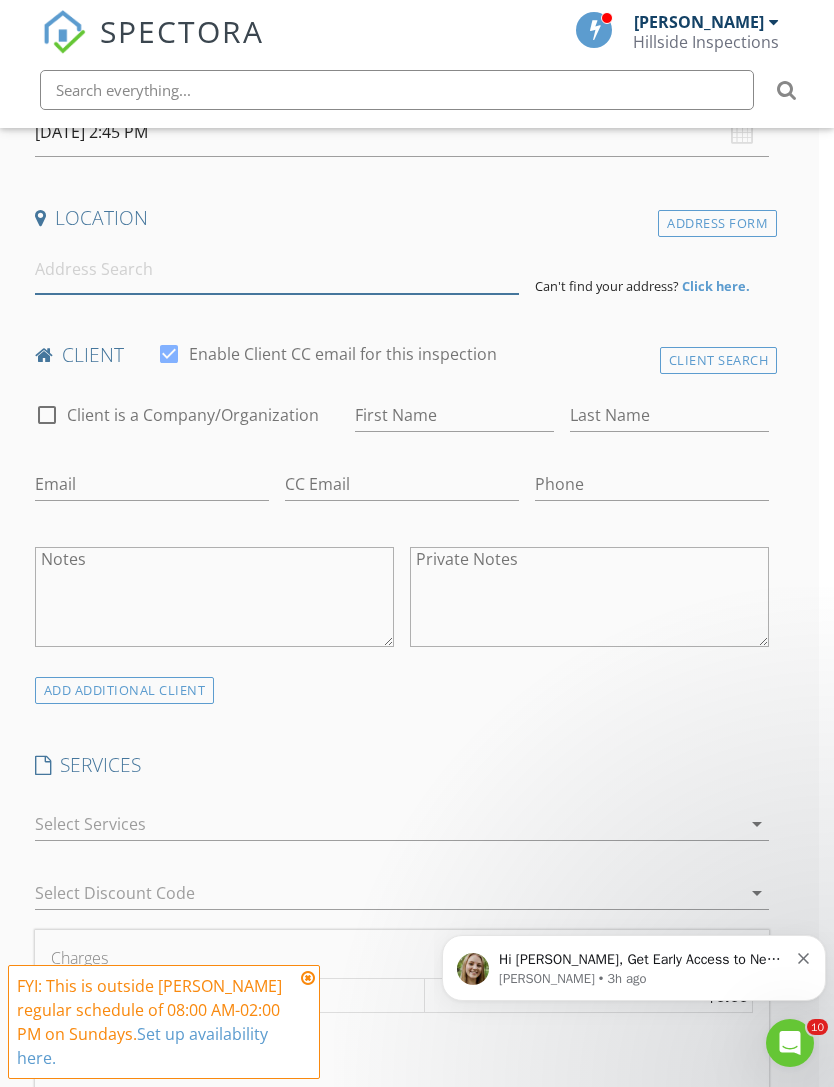 click at bounding box center (277, 269) 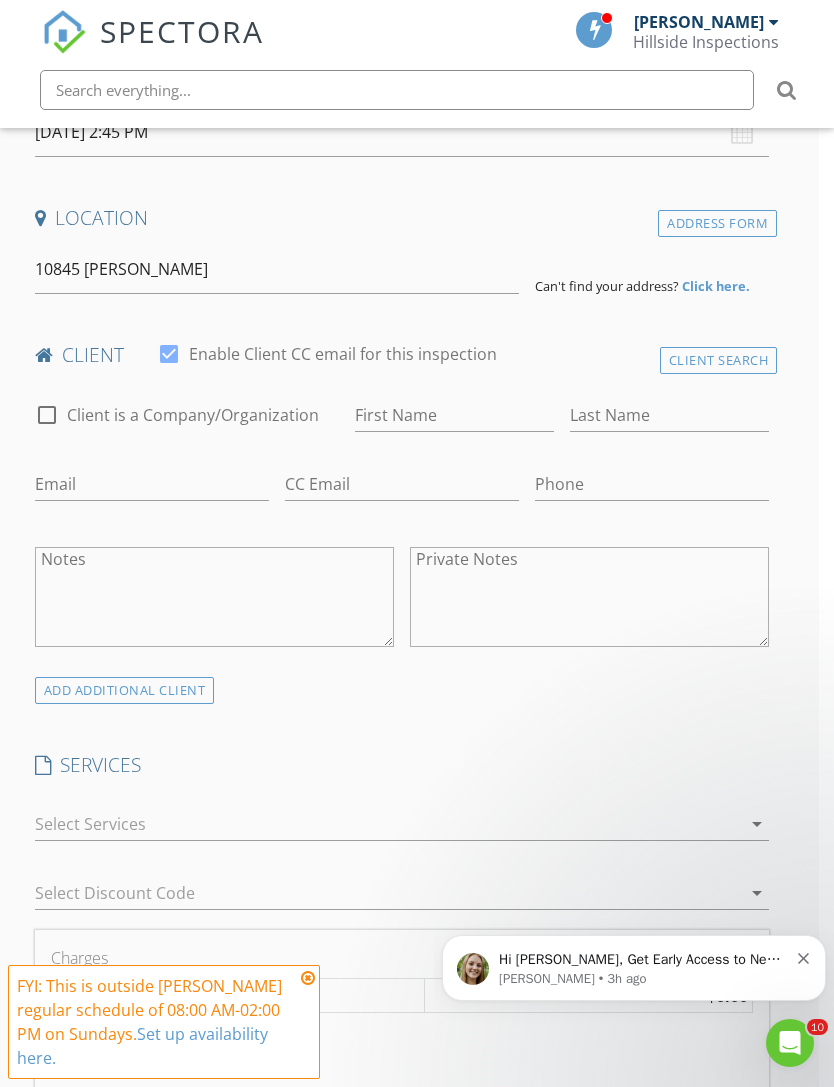 type on "10845 L J Lane, Port Allen, LA, USA" 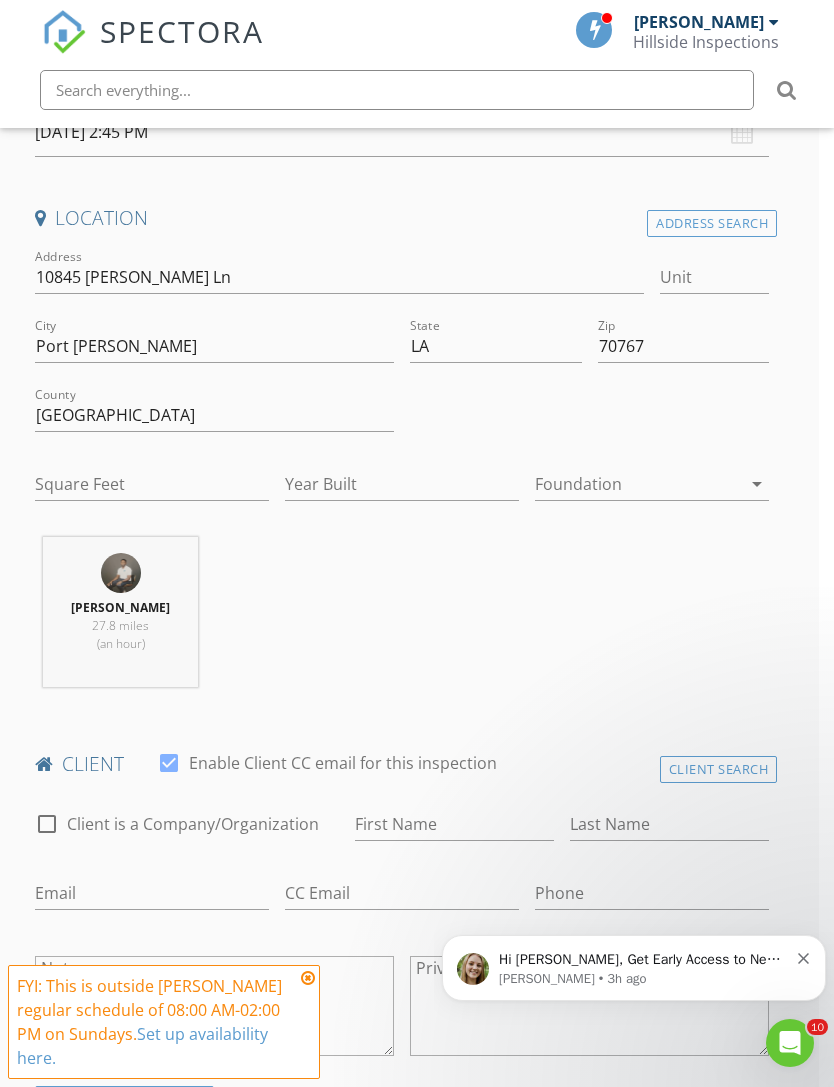 click at bounding box center (308, 978) 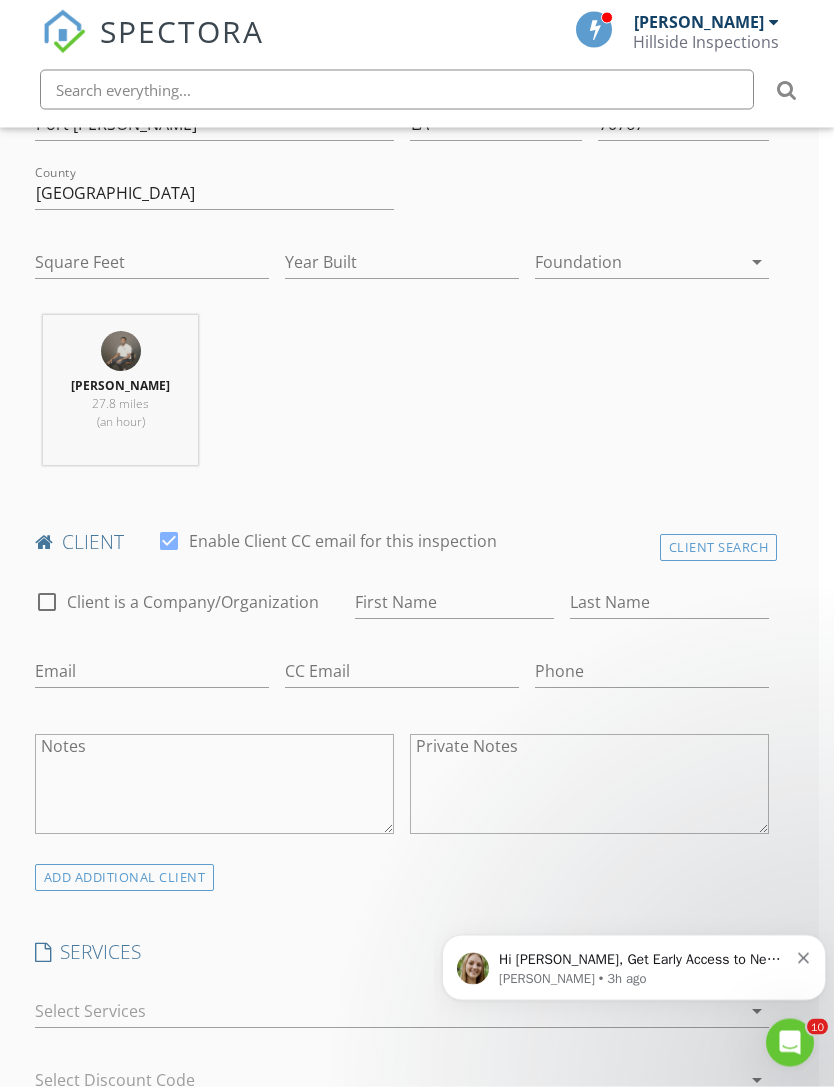 scroll, scrollTop: 727, scrollLeft: 15, axis: both 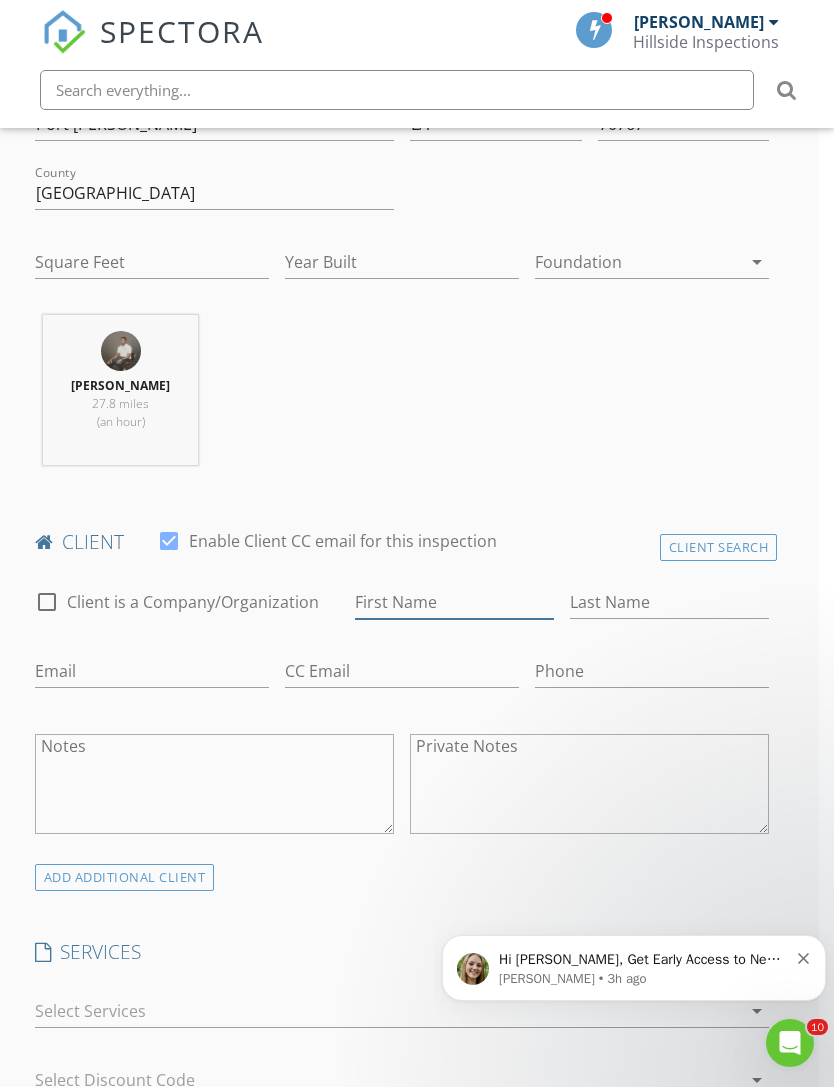 click on "First Name" at bounding box center (454, 602) 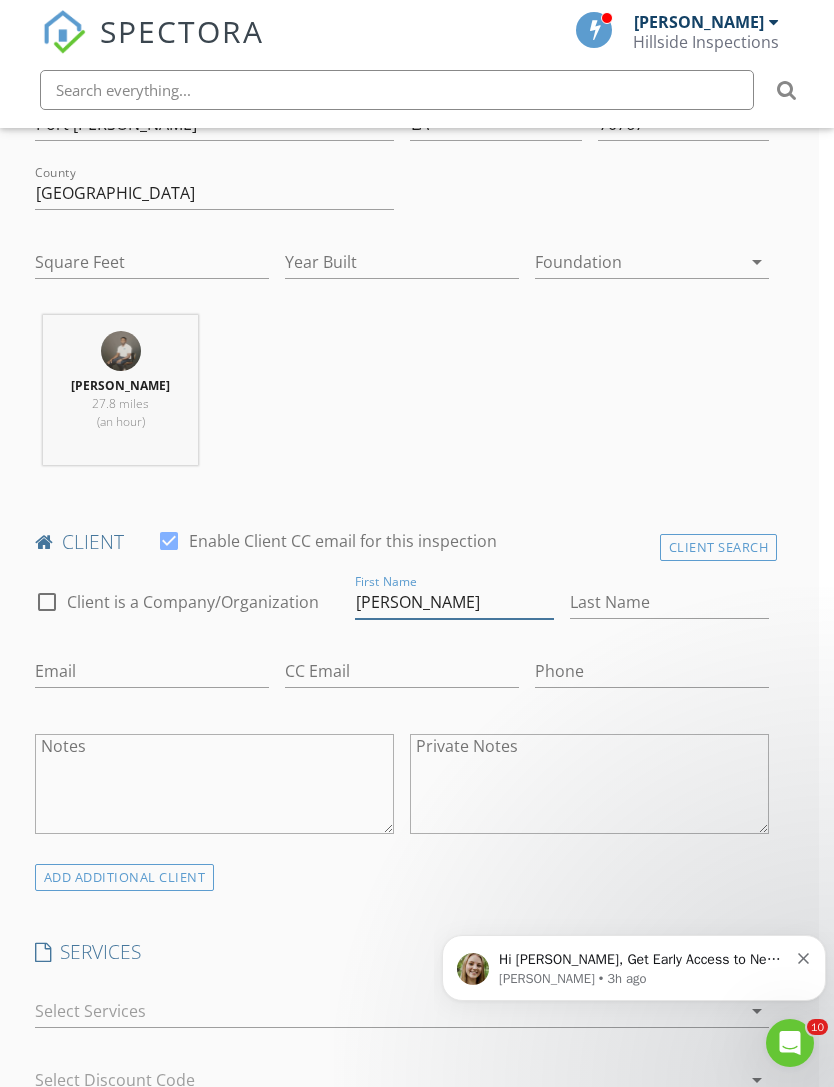 type on "[PERSON_NAME]" 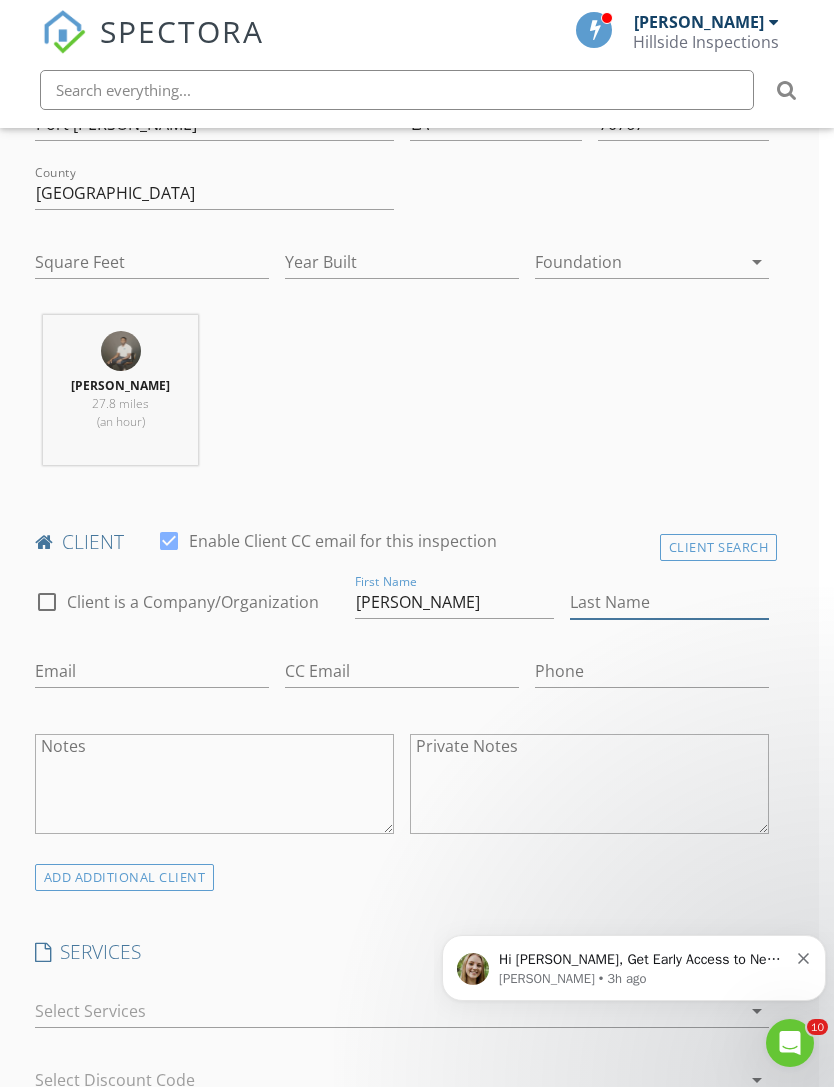 click on "Last Name" at bounding box center (669, 602) 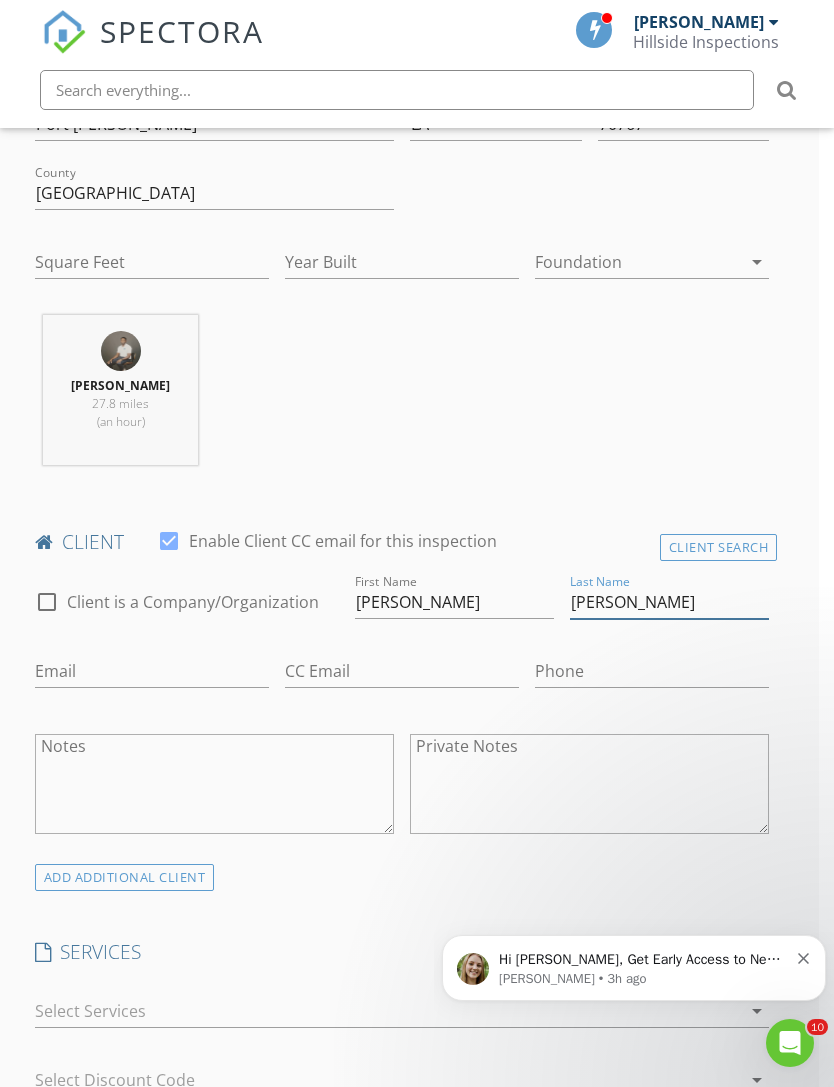 type on "[PERSON_NAME]" 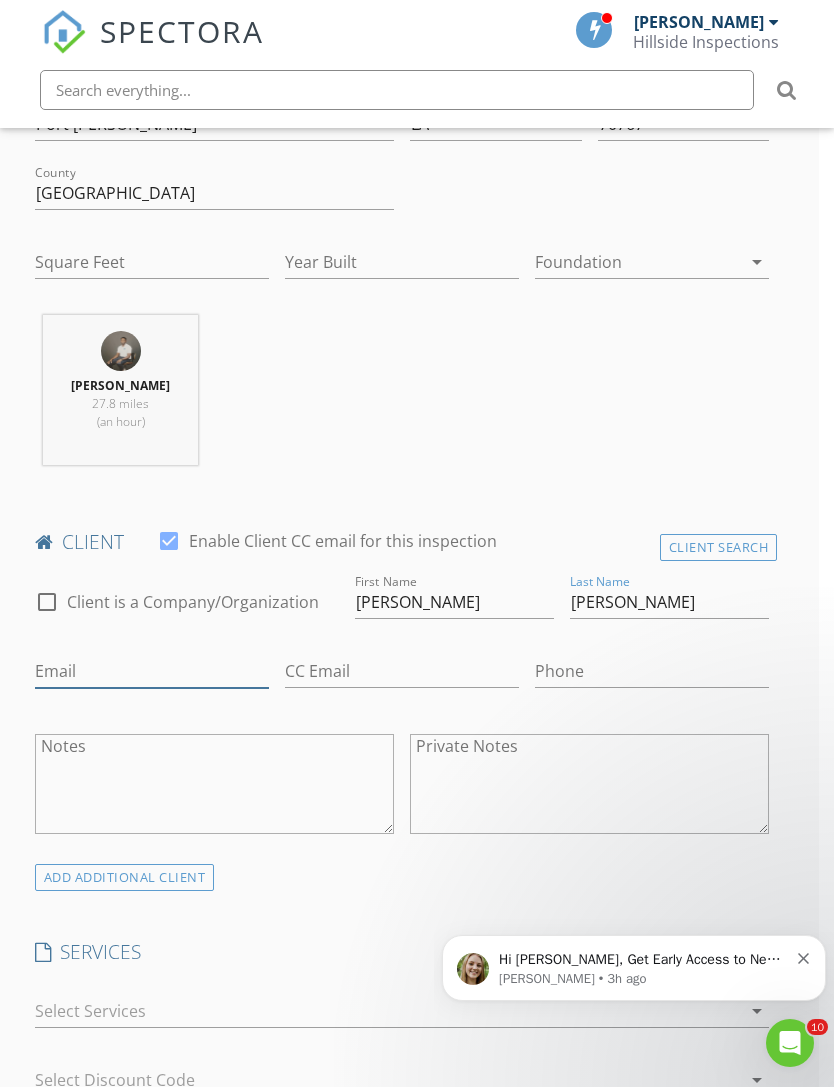 click on "Email" at bounding box center [152, 671] 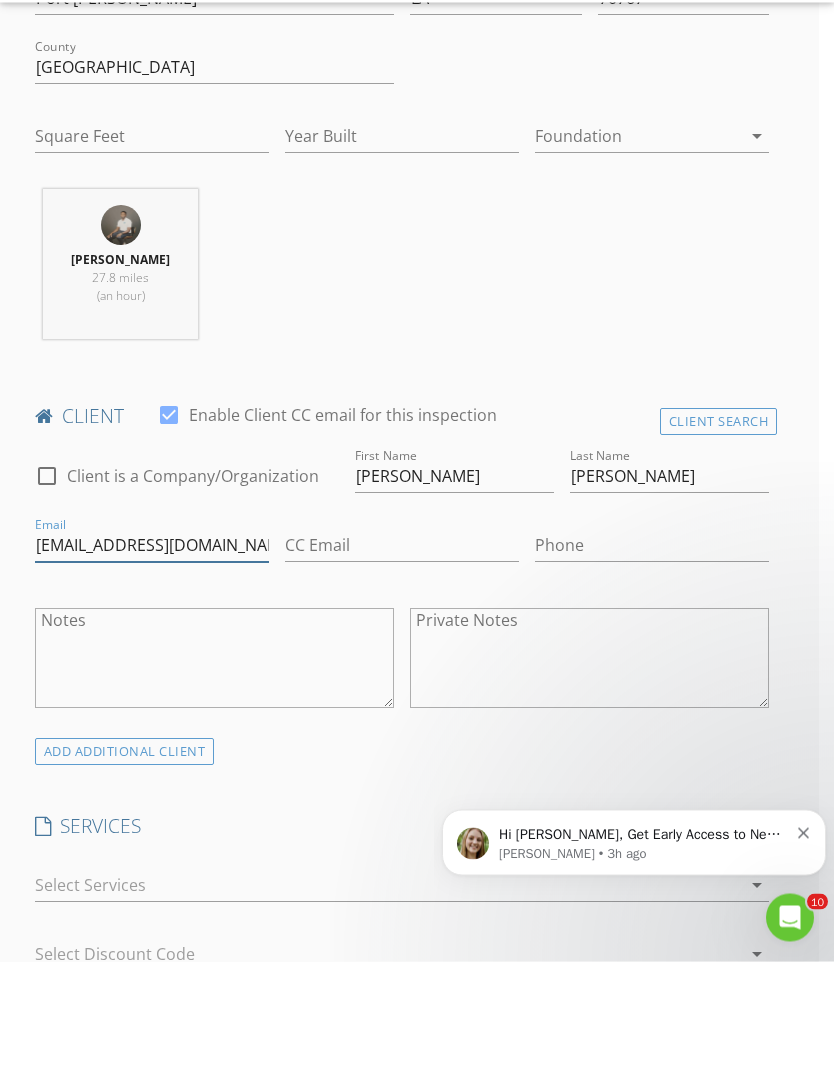 type on "Melanie1324@yahoo.com" 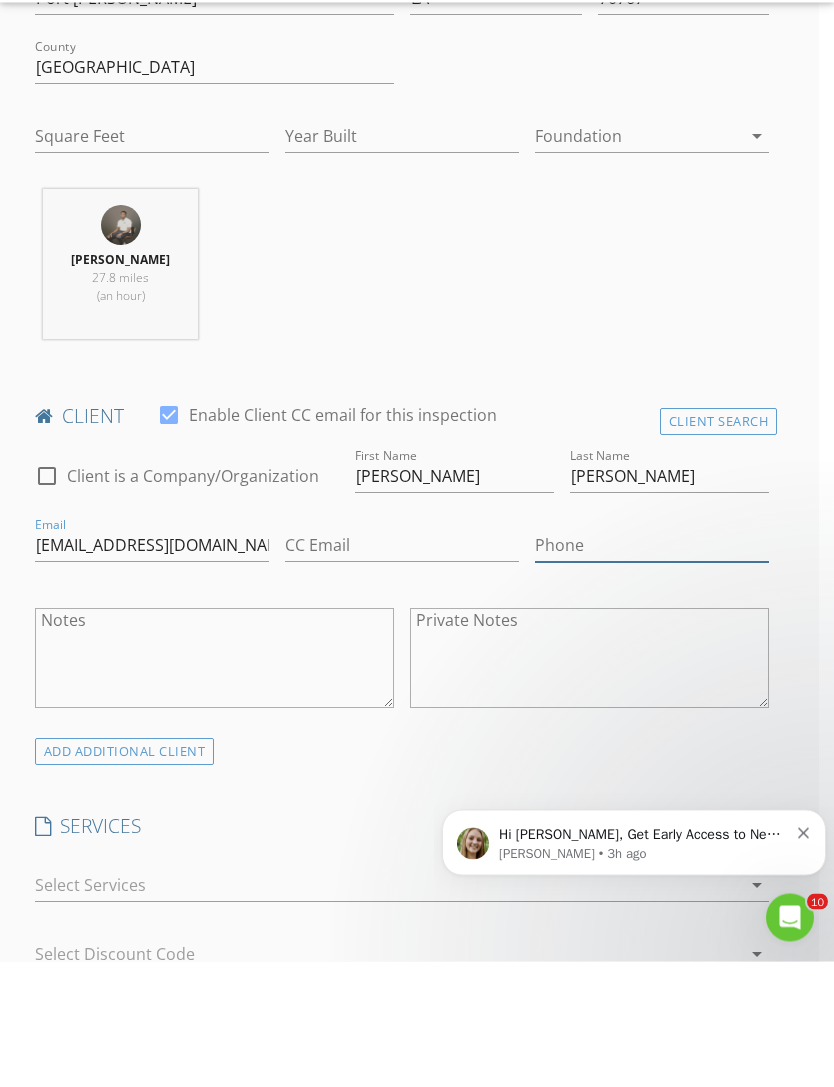 click on "Phone" at bounding box center (652, 671) 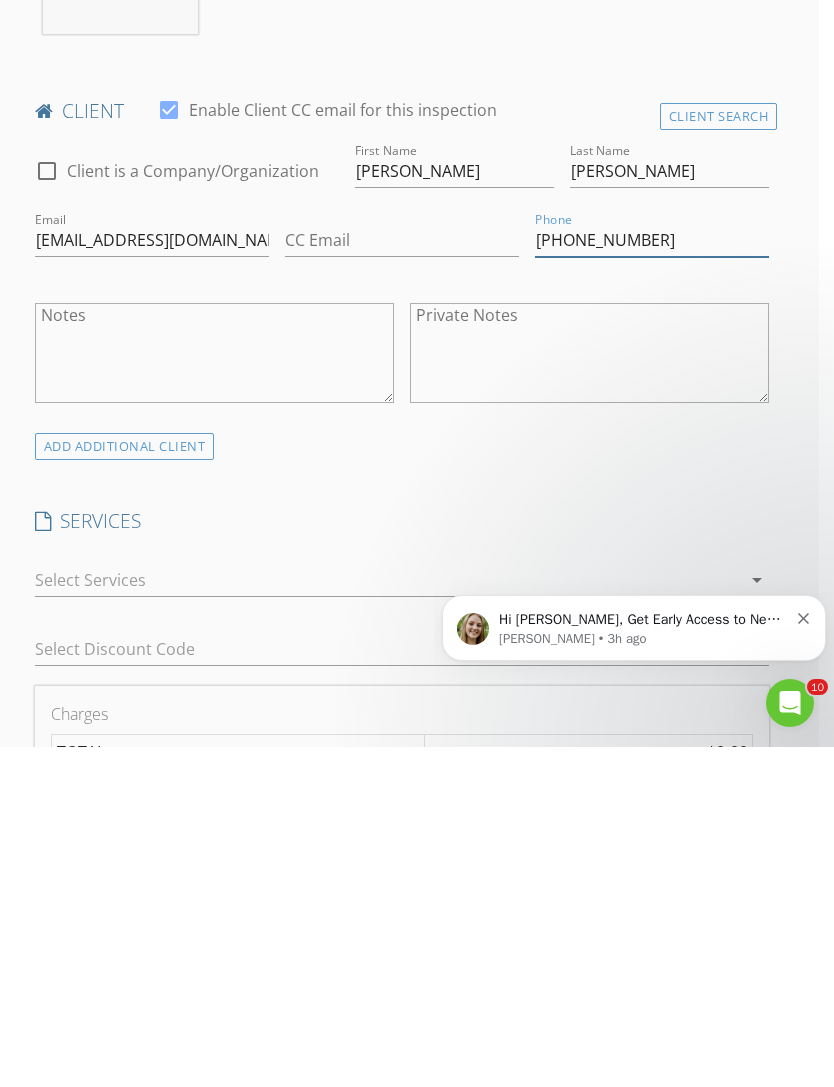 scroll, scrollTop: 829, scrollLeft: 15, axis: both 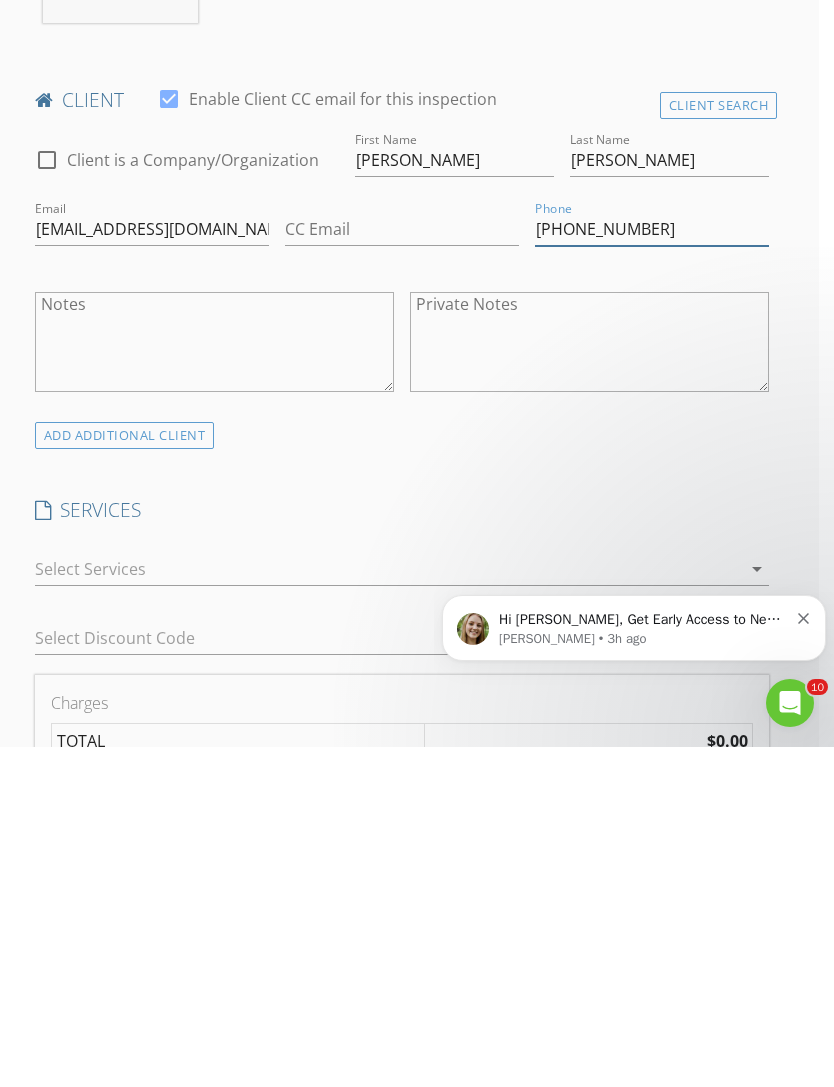 type on "[PHONE_NUMBER]" 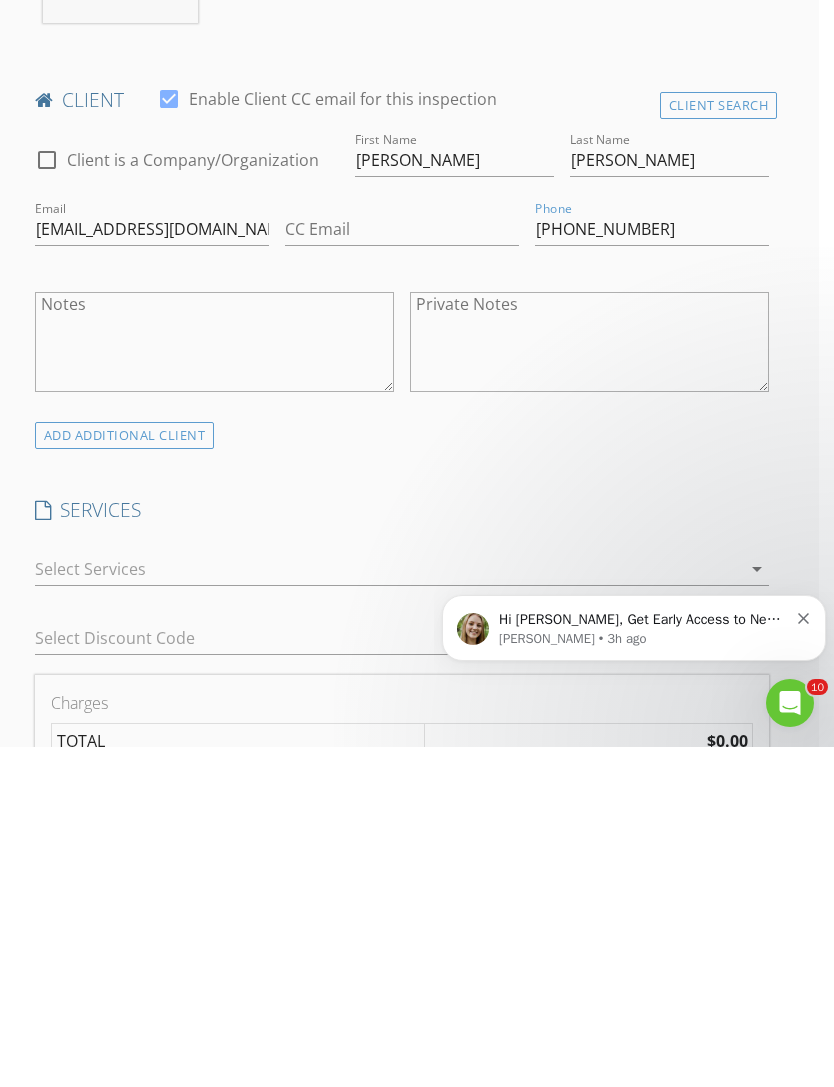 click on "arrow_drop_down" at bounding box center [757, 909] 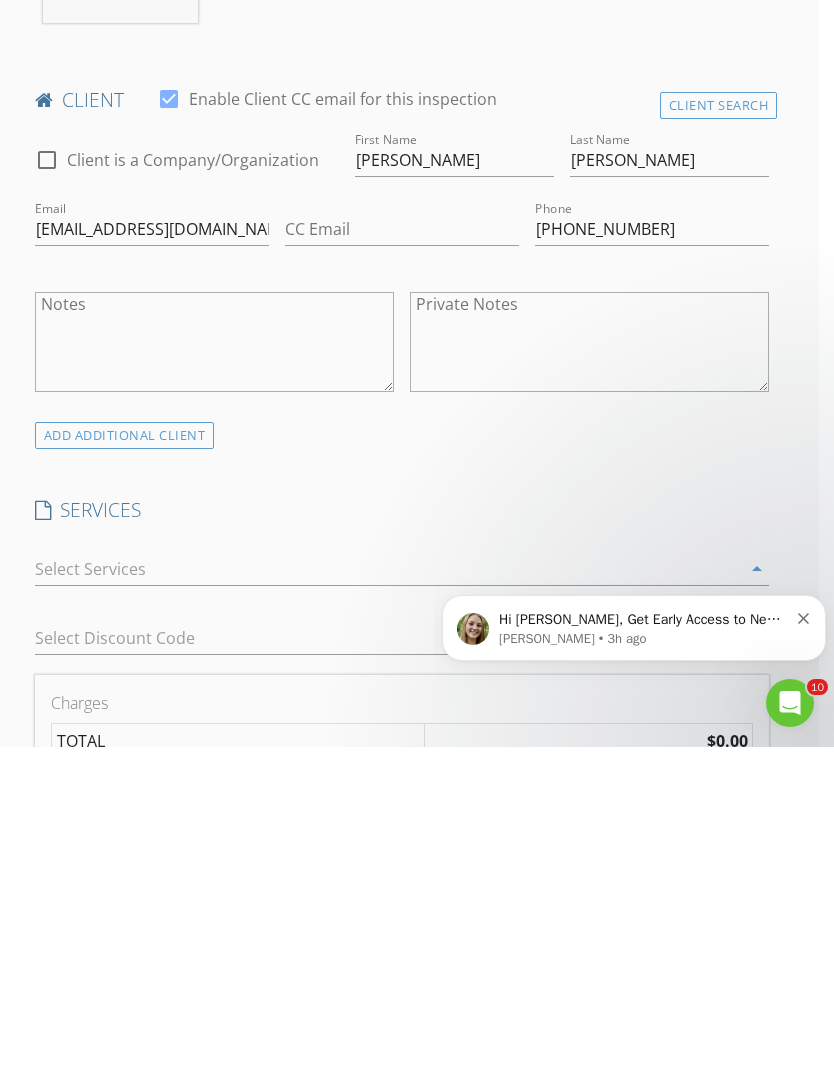 scroll, scrollTop: 1170, scrollLeft: 15, axis: both 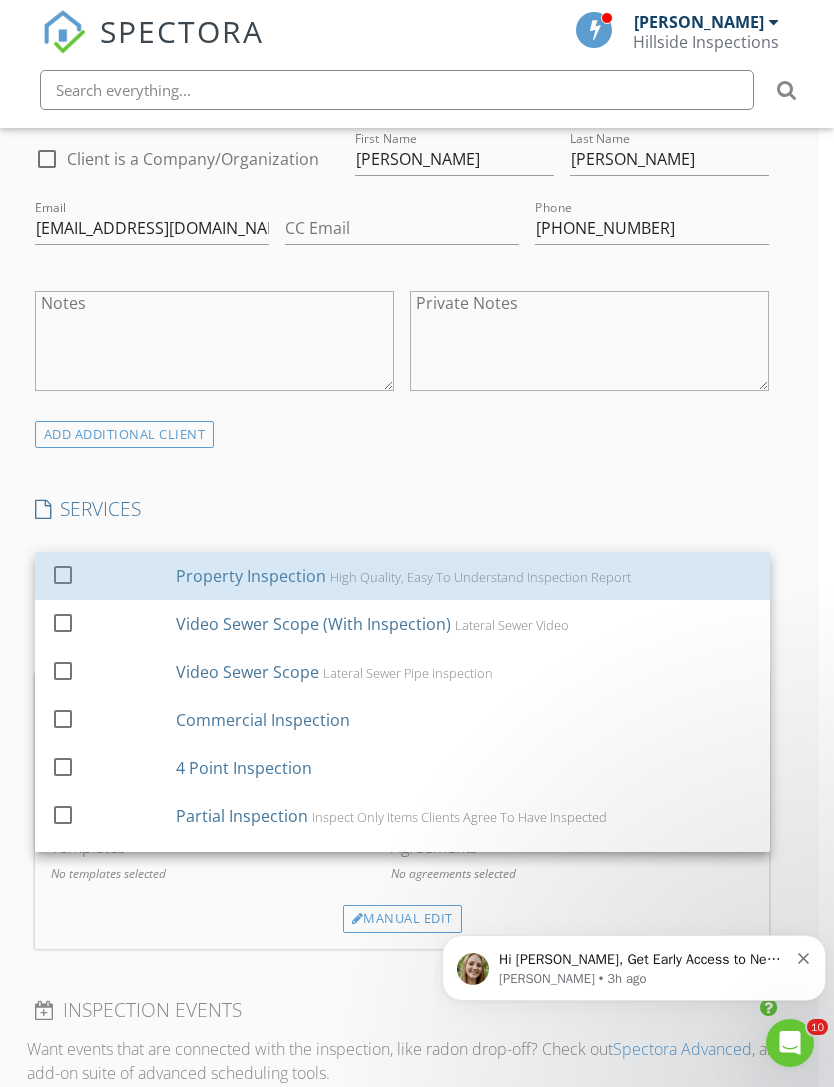 click on "Property Inspection   High Quality, Easy To Understand Inspection Report" at bounding box center (465, 576) 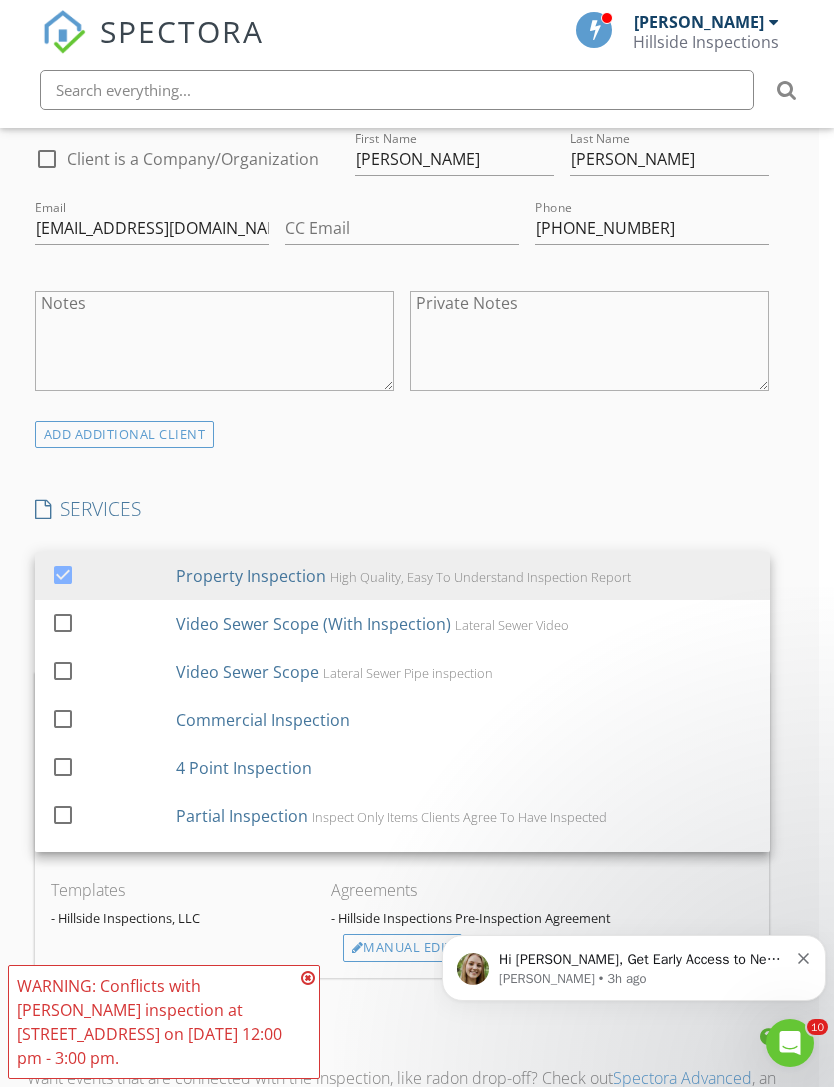 click on "ADD ADDITIONAL client" at bounding box center (402, 434) 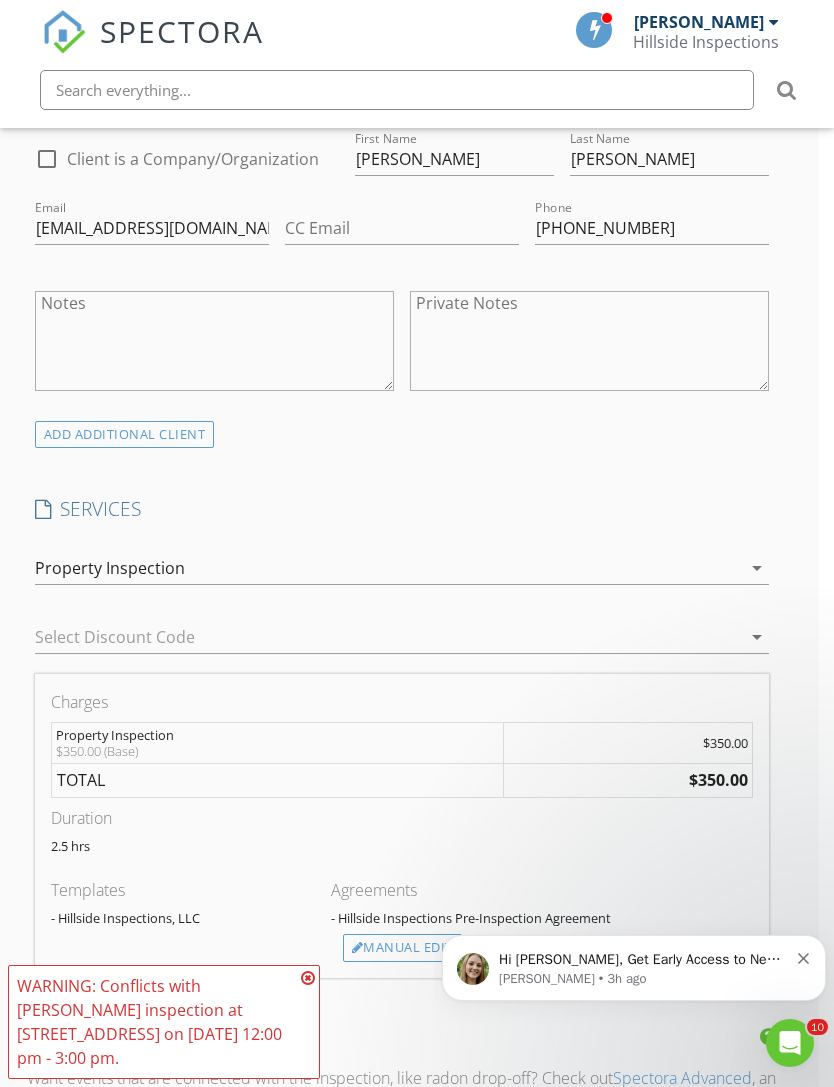 click on "Manual Edit" at bounding box center (402, 948) 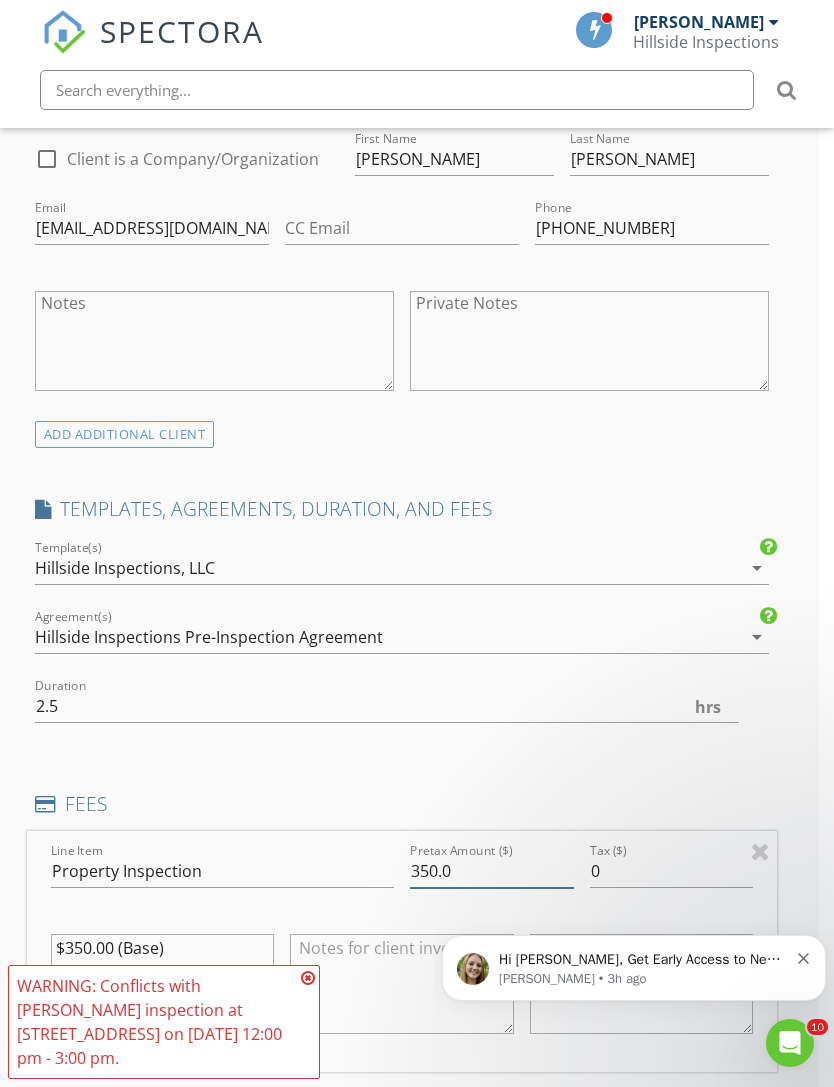 click on "350.0" at bounding box center [492, 871] 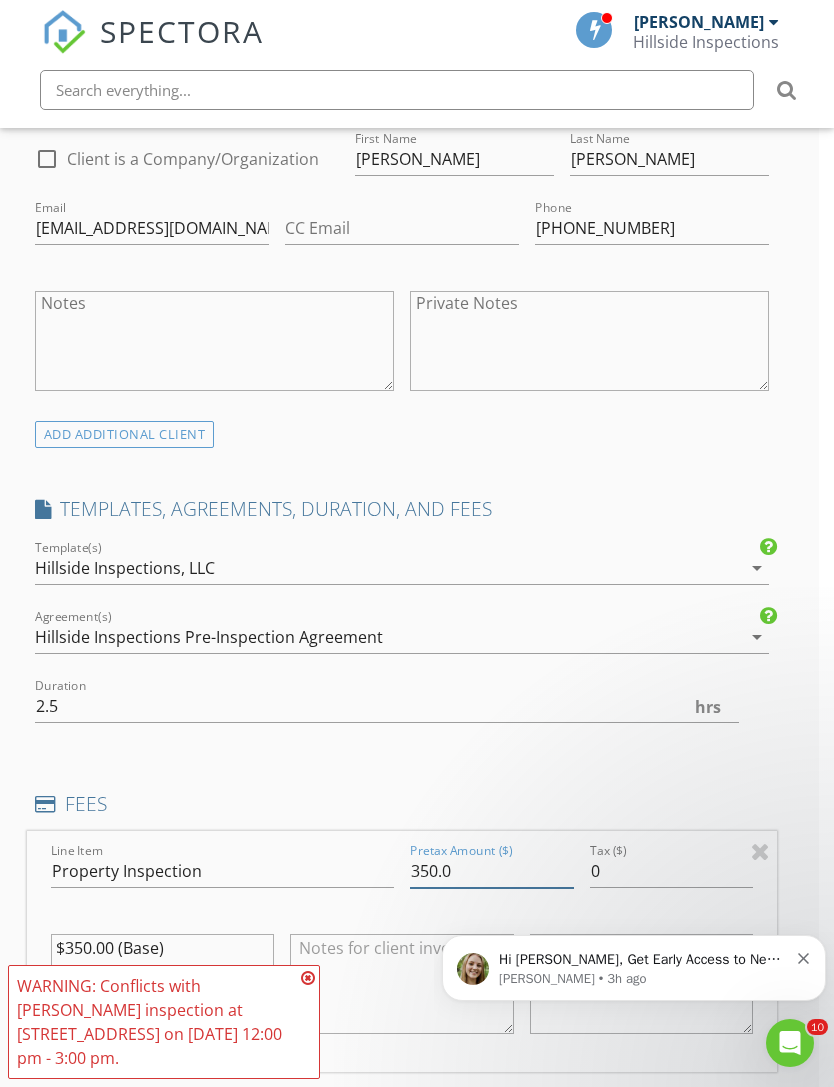 scroll, scrollTop: 1291, scrollLeft: 15, axis: both 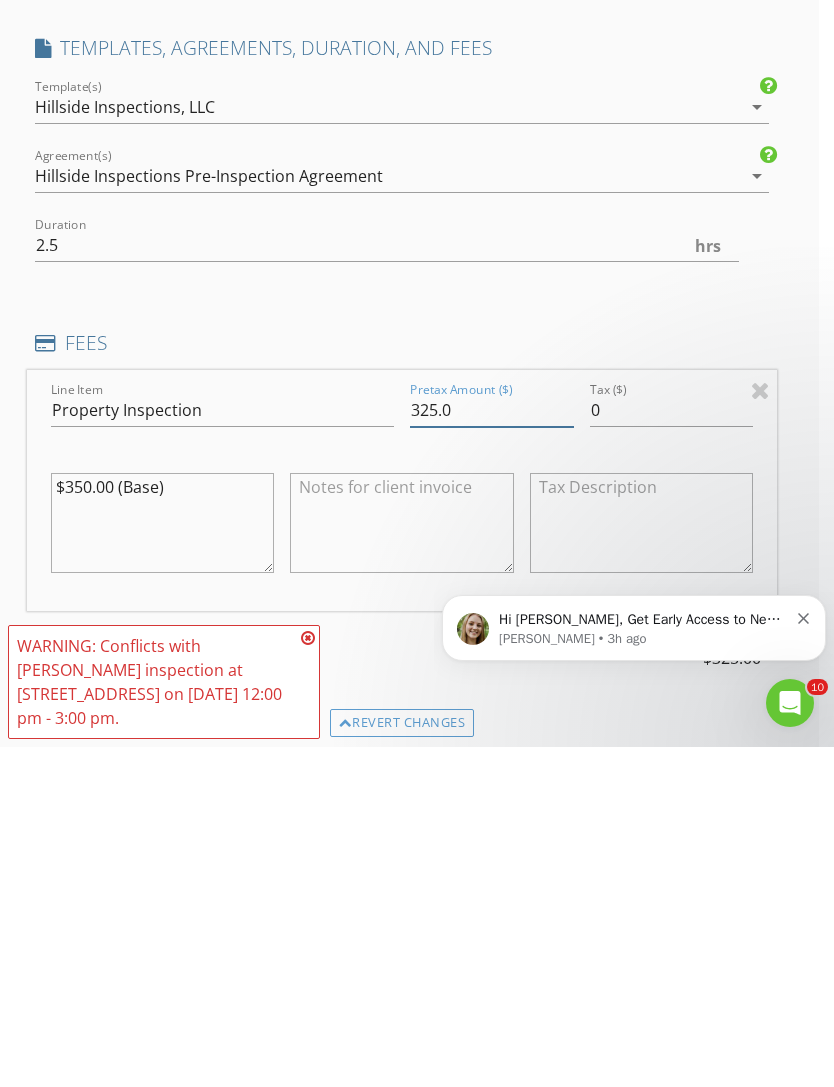 type on "325.0" 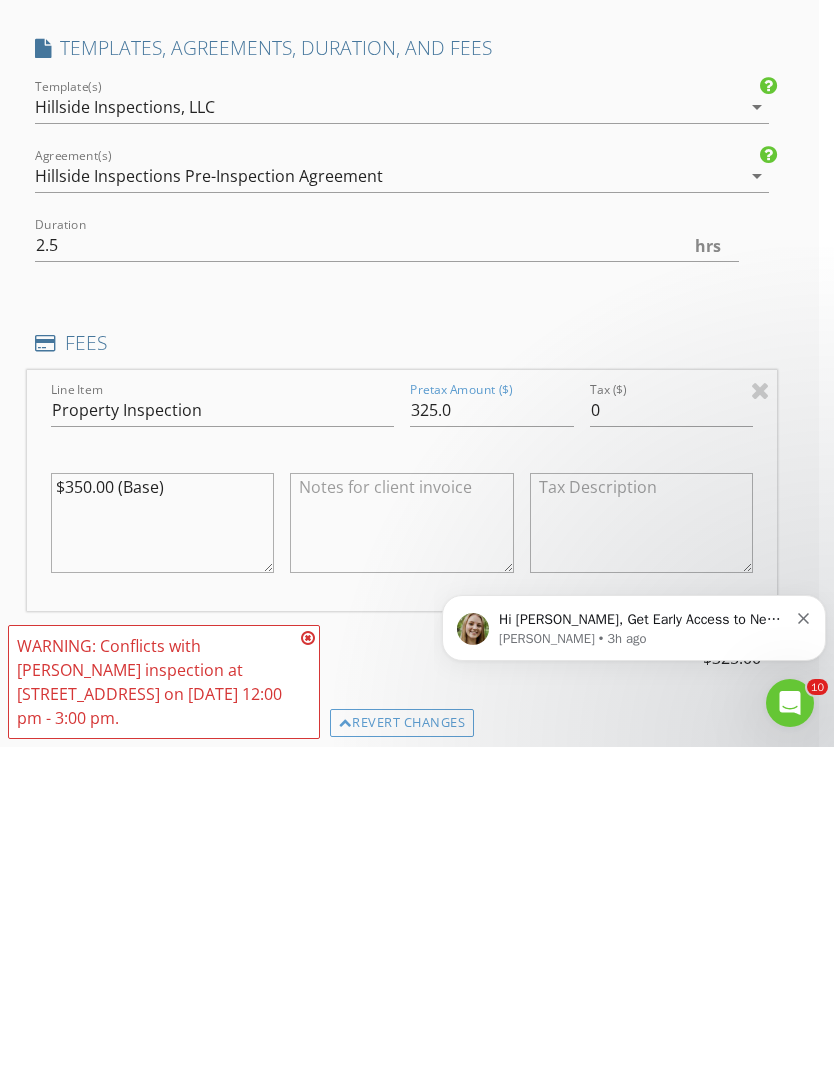 click 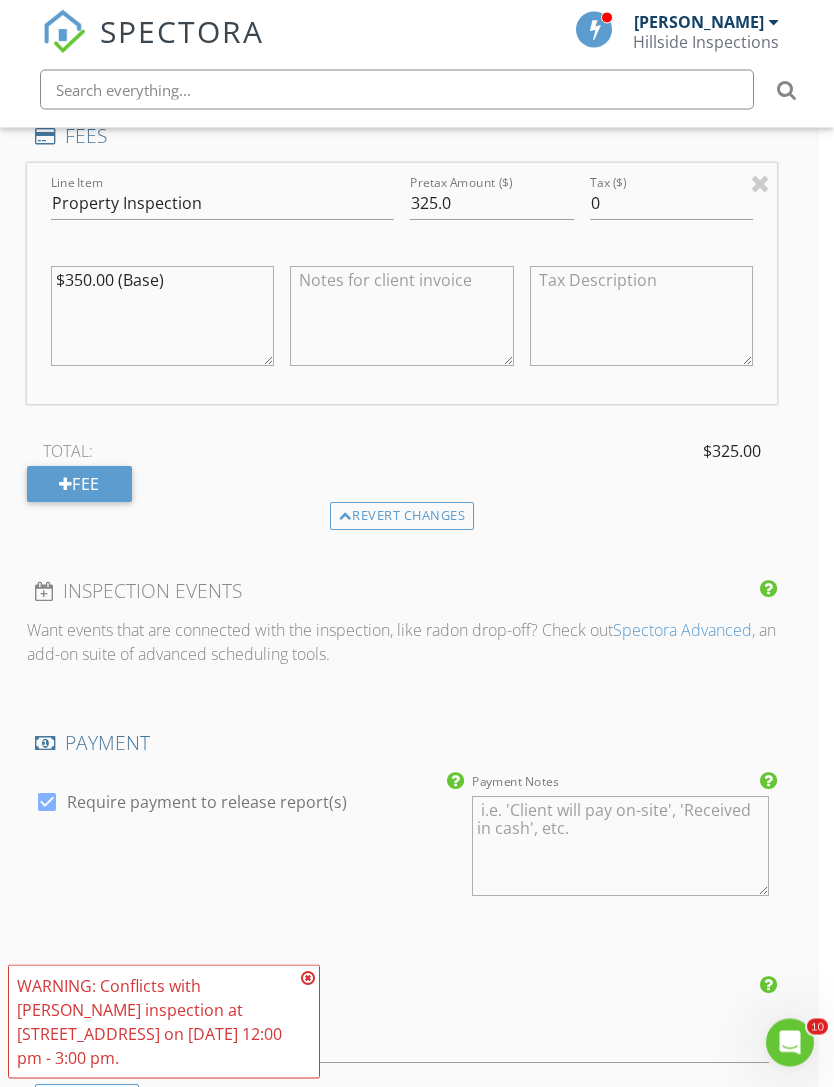 scroll, scrollTop: 1846, scrollLeft: 15, axis: both 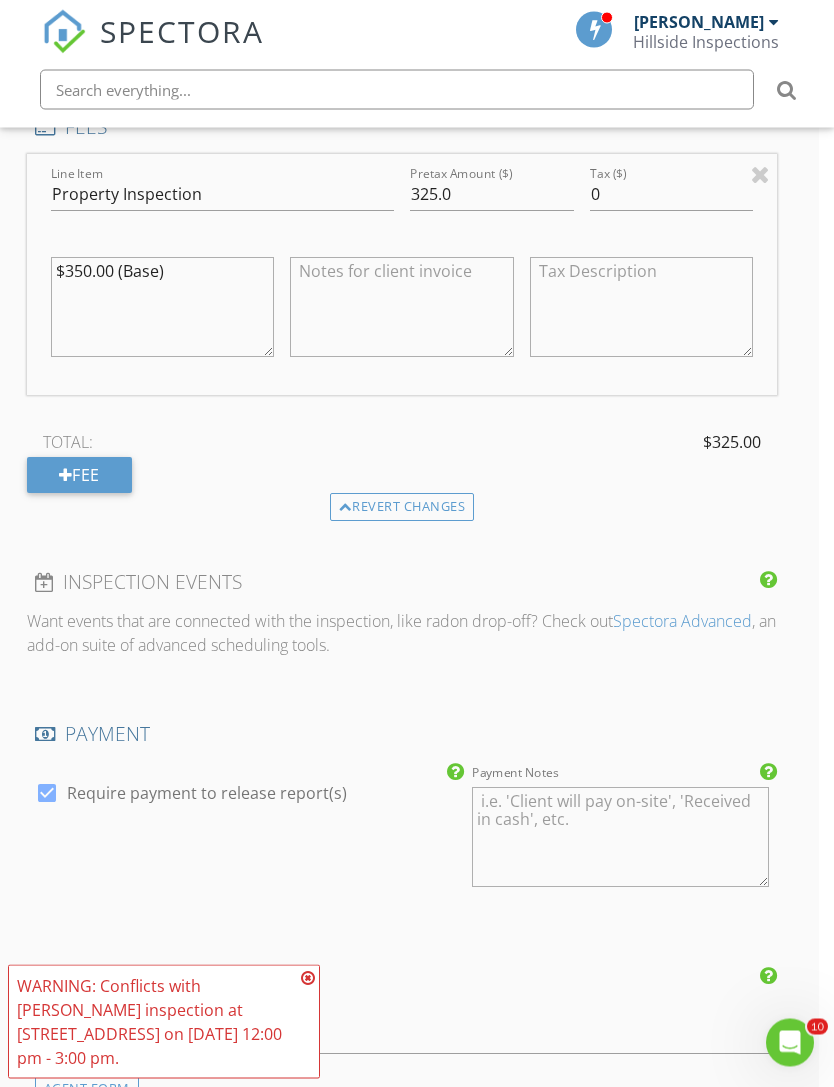 click at bounding box center (308, 978) 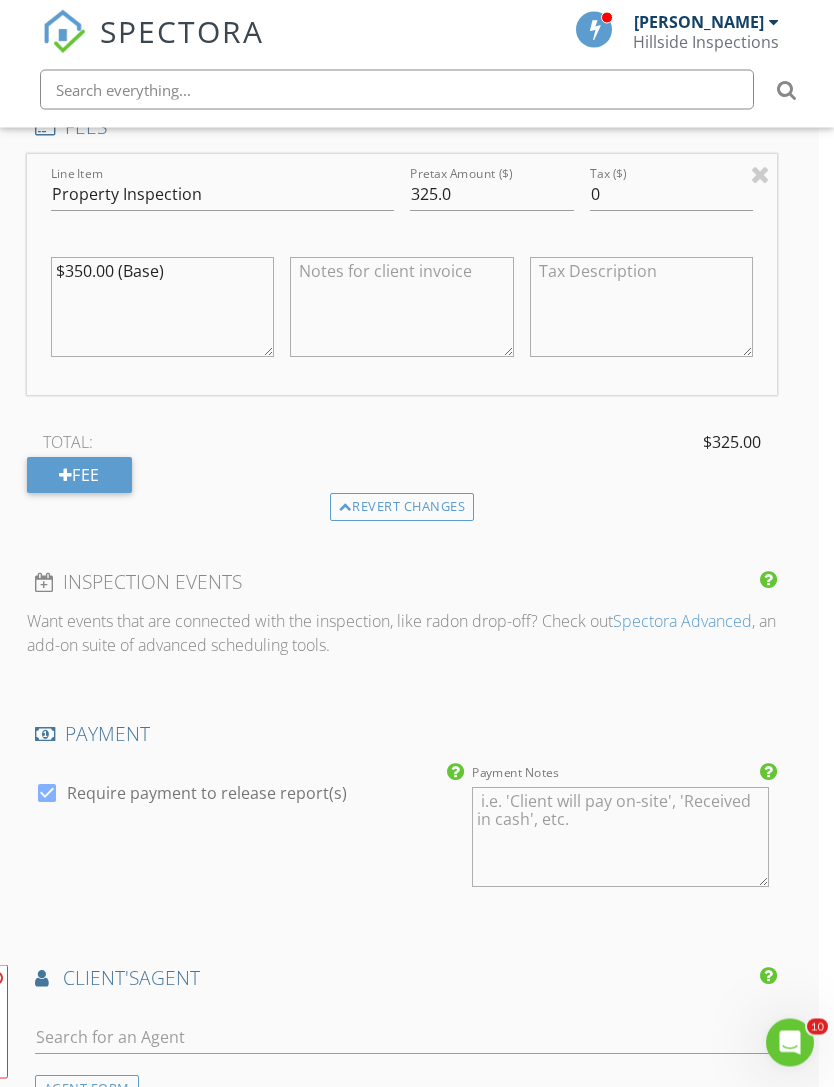 scroll, scrollTop: 1847, scrollLeft: 15, axis: both 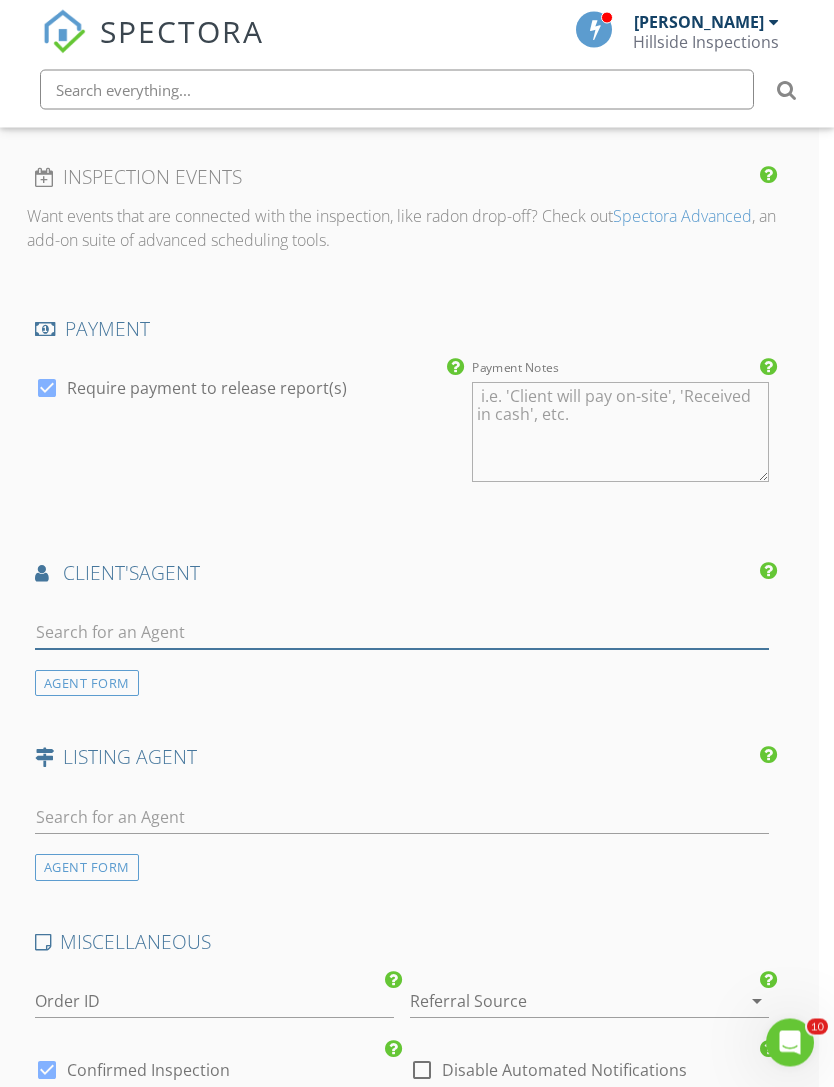 click at bounding box center (402, 633) 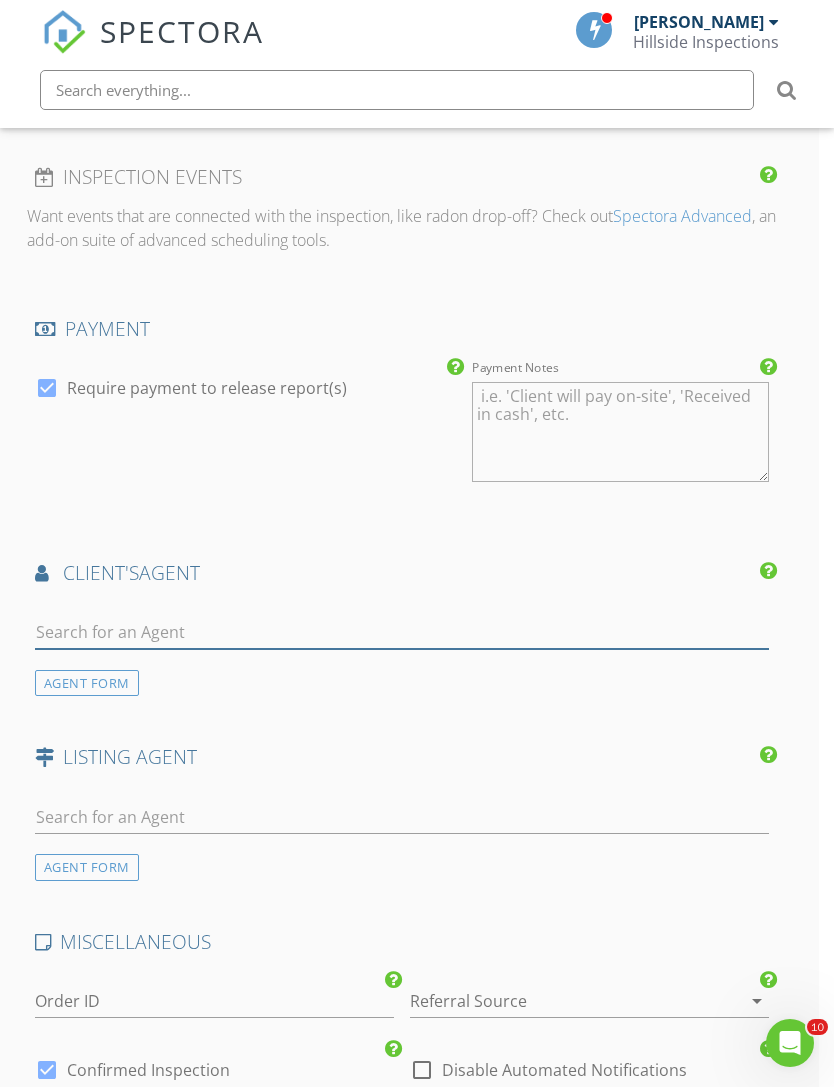 scroll, scrollTop: 2251, scrollLeft: 15, axis: both 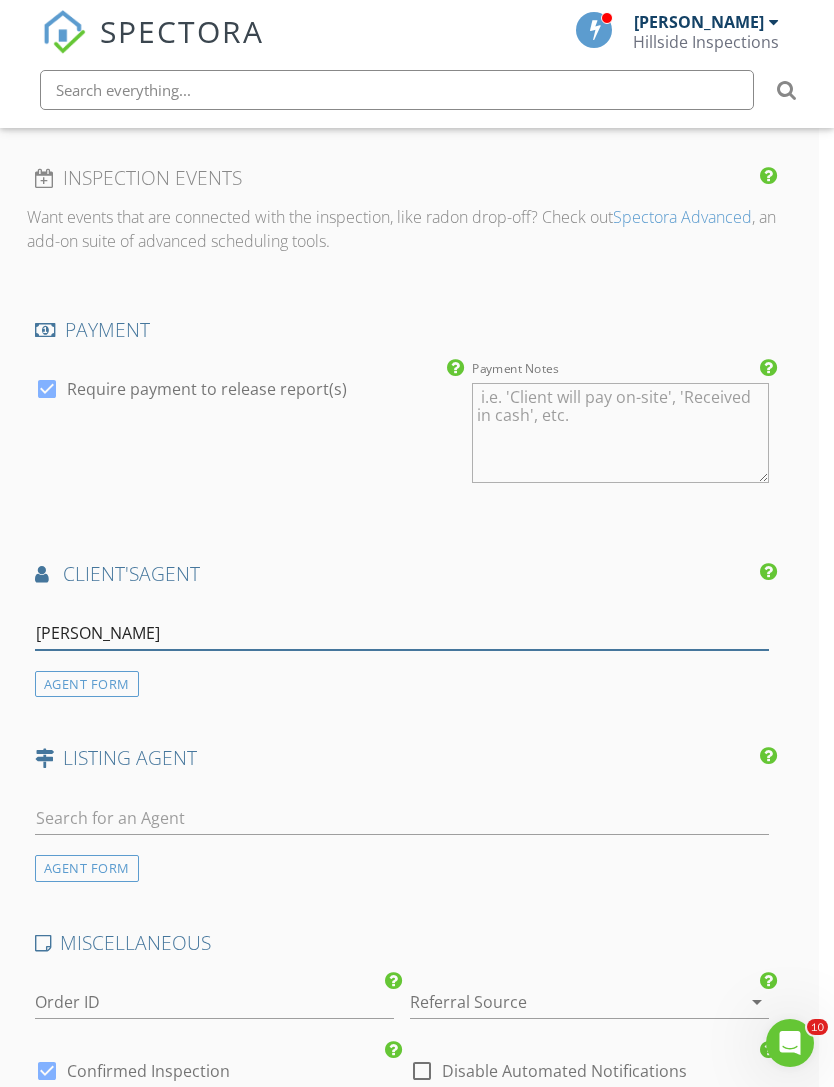 type on "Lisa mar" 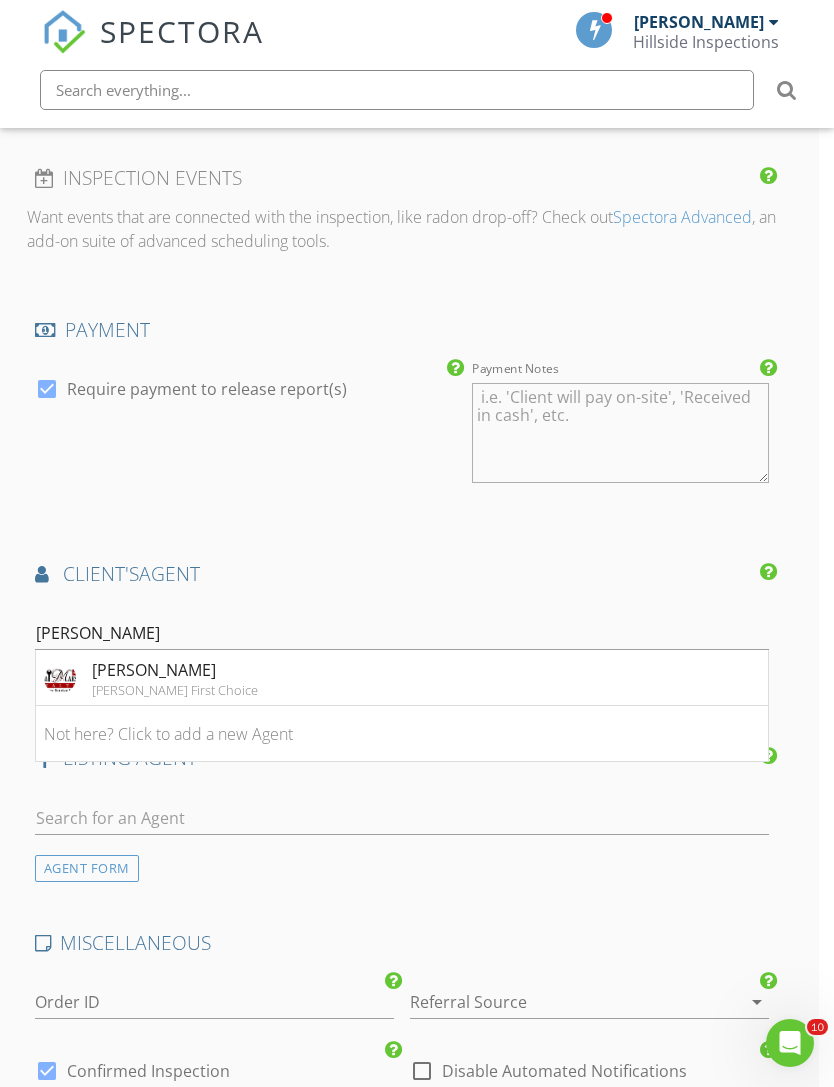 click on "Lisa Marshall
Keller Williams First Choice" at bounding box center (402, 678) 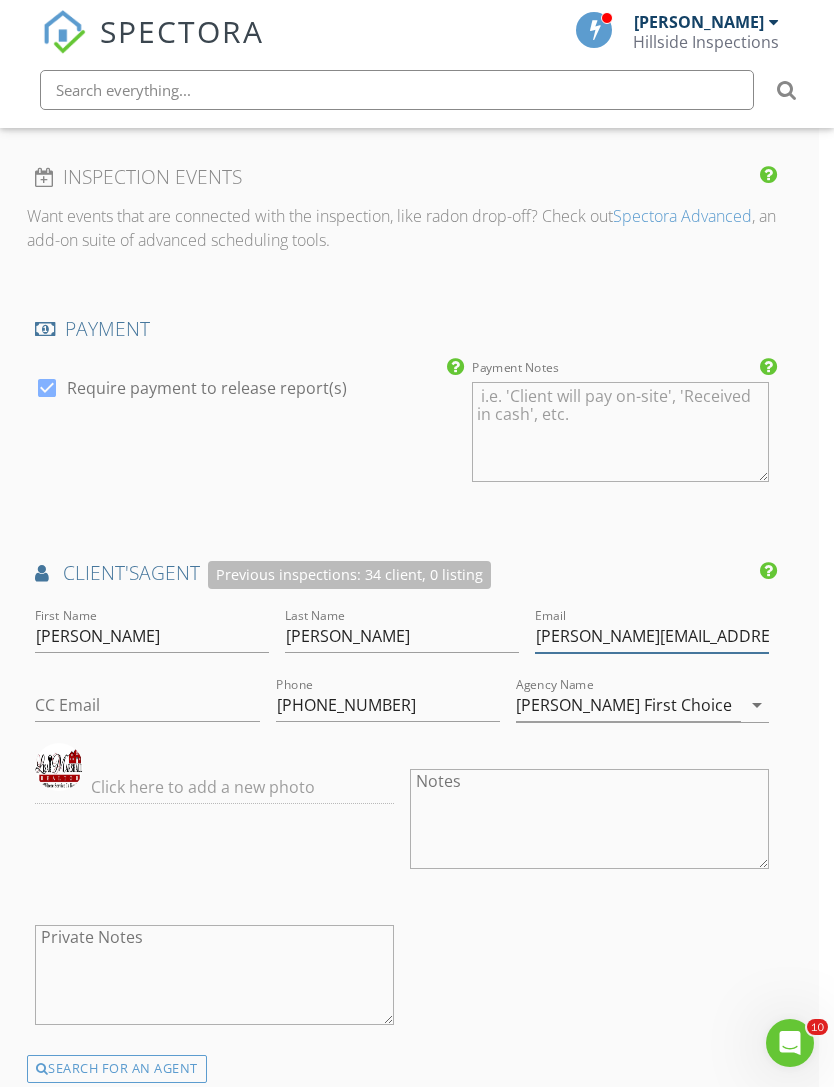 click on "[PERSON_NAME][EMAIL_ADDRESS][DOMAIN_NAME]" at bounding box center [652, 636] 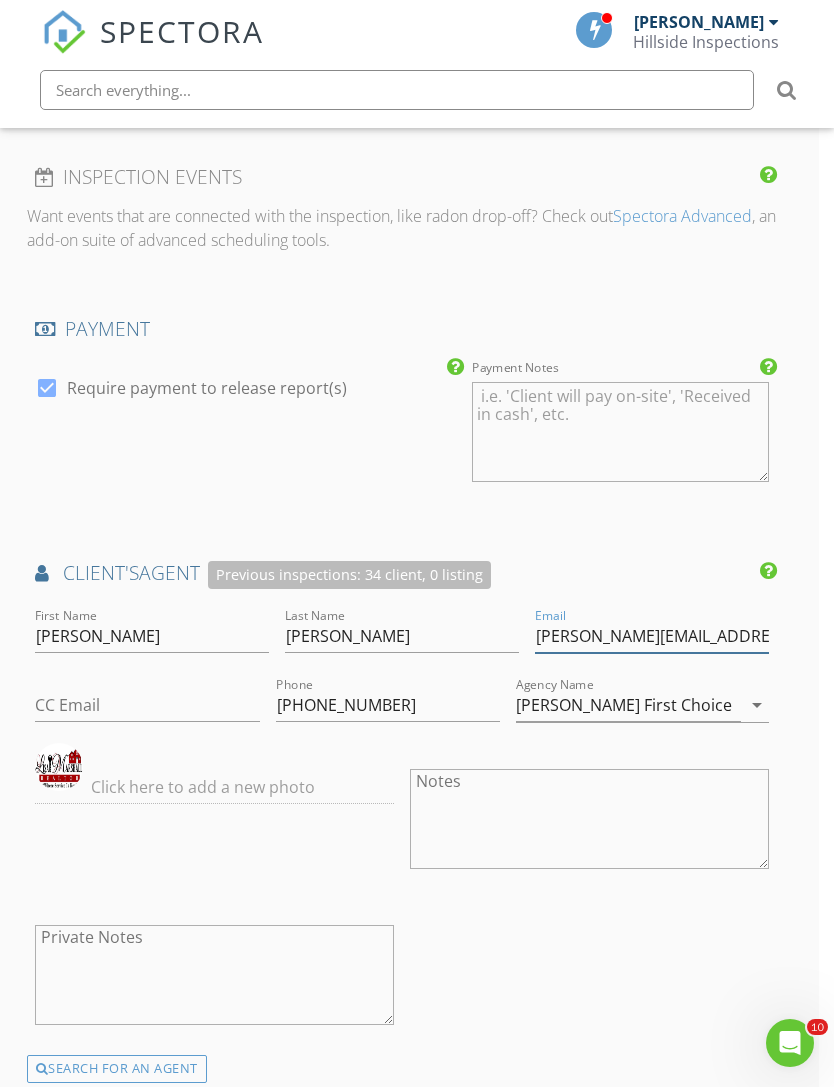 click on "[PERSON_NAME][EMAIL_ADDRESS][DOMAIN_NAME]" at bounding box center (652, 636) 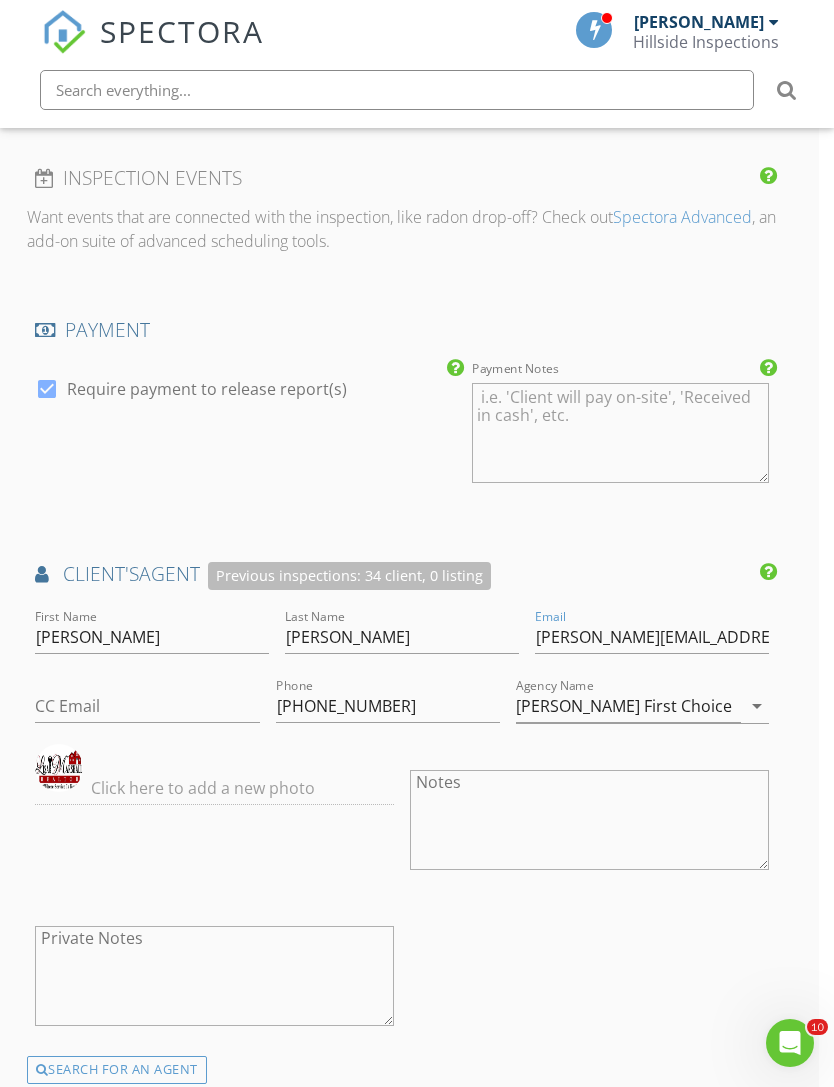 click on "INSPECTOR(S)
check_box   Terrance Dunn   PRIMARY   Terrance Dunn arrow_drop_down   check_box_outline_blank Terrance Dunn specifically requested
Date/Time
07/13/2025 2:45 PM
Location
Address Search       Address 10845 L J Ln   Unit   City Port Allen   State LA   Zip 70767   County West Baton Rouge Parish     Square Feet   Year Built   Foundation arrow_drop_down     Terrance Dunn     27.8 miles     (an hour)
client
check_box Enable Client CC email for this inspection   Client Search     check_box_outline_blank Client is a Company/Organization     First Name Ray   Last Name Fobb   Email Melanie1324@yahoo.com   CC Email   Phone 225-485-1587           Notes   Private Notes
ADD ADDITIONAL client
SERVICES
check_box   Property Inspection   check_box_outline_blank     Lateral Sewer Video" at bounding box center (402, -17) 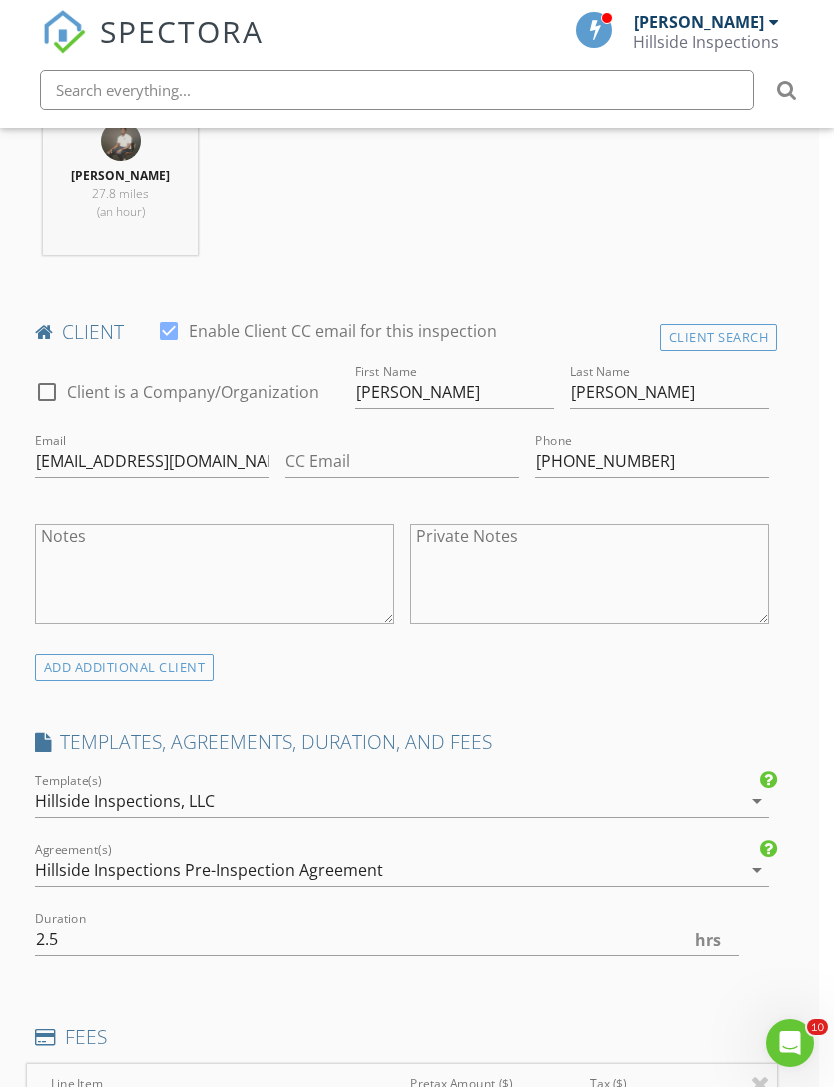 scroll, scrollTop: 936, scrollLeft: 15, axis: both 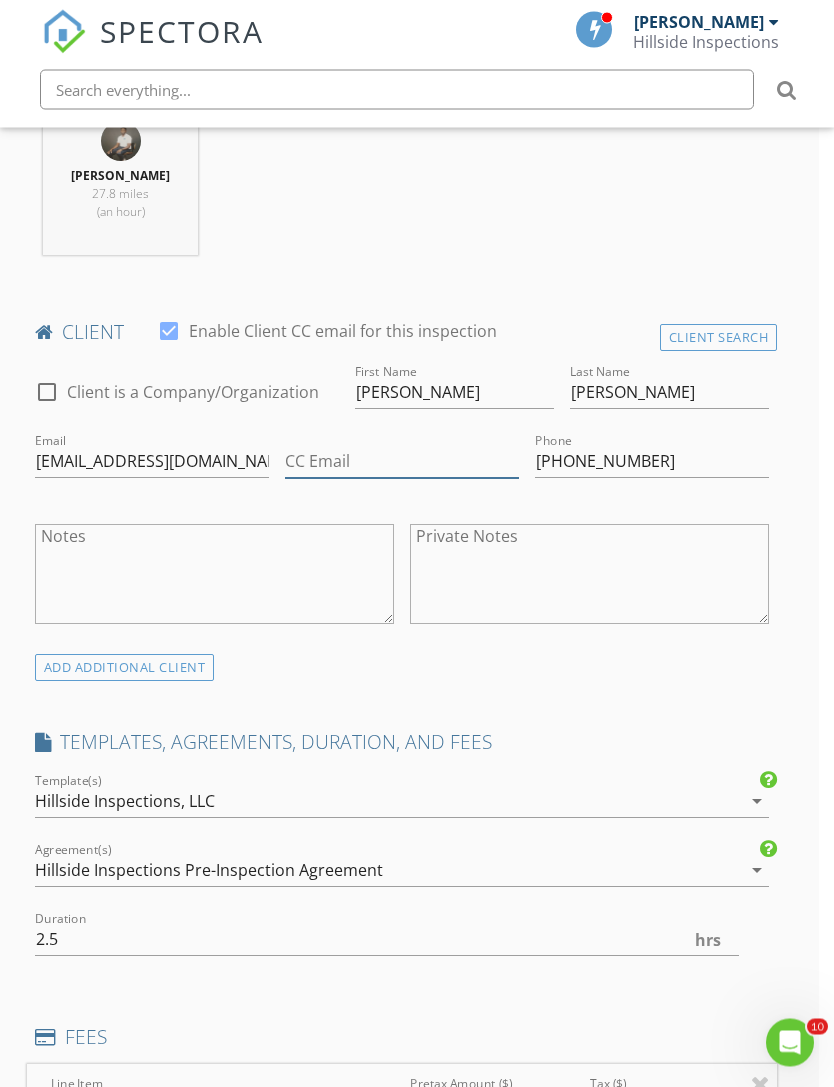 click on "CC Email" at bounding box center (402, 462) 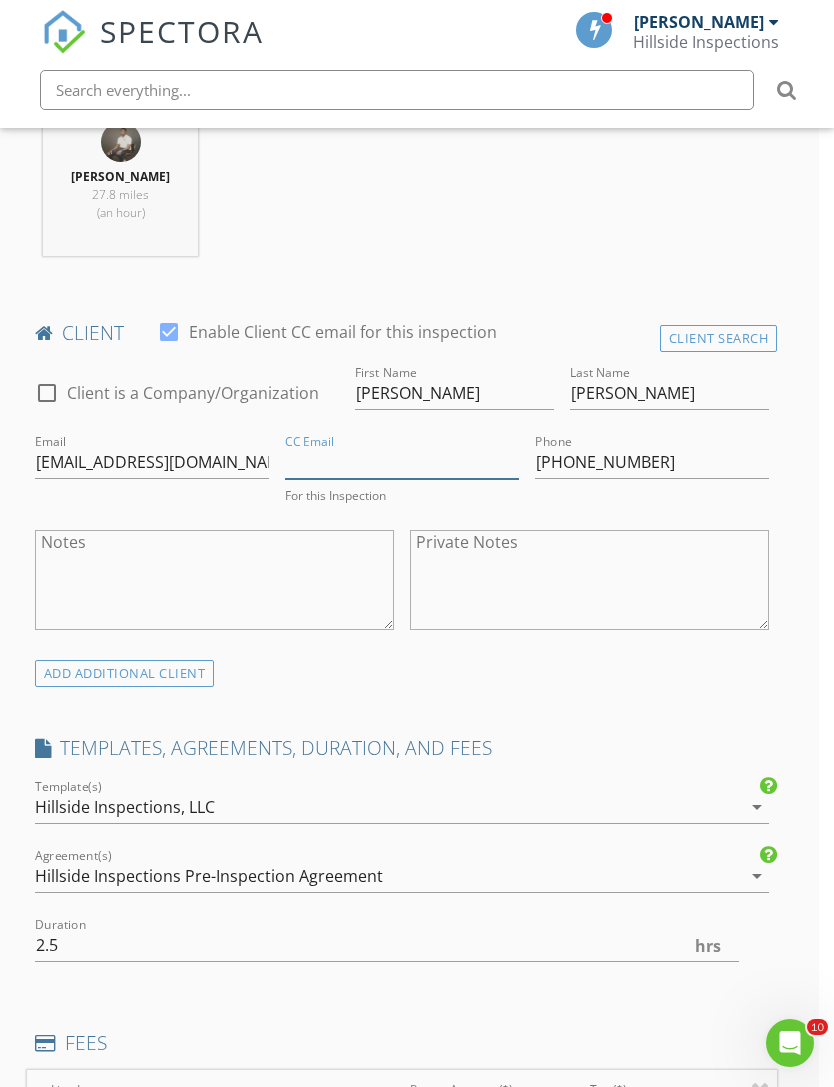 paste on "[PERSON_NAME][EMAIL_ADDRESS][DOMAIN_NAME]" 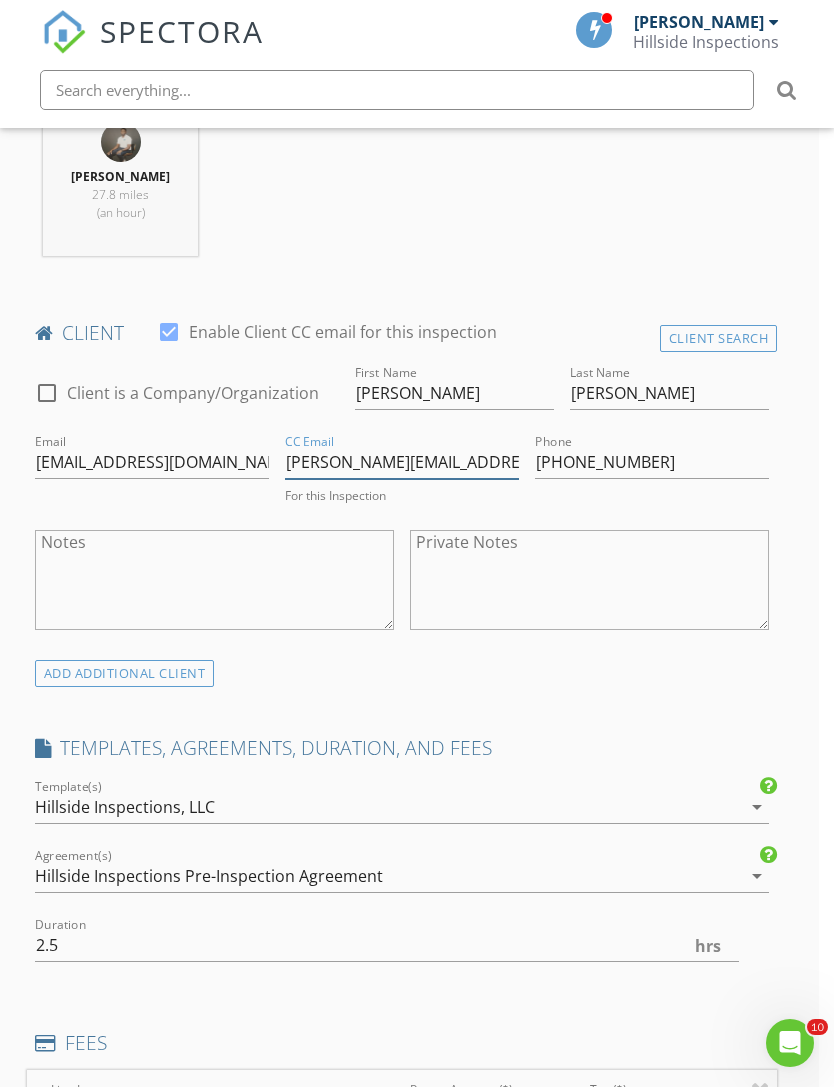 type on "[PERSON_NAME][EMAIL_ADDRESS][DOMAIN_NAME]" 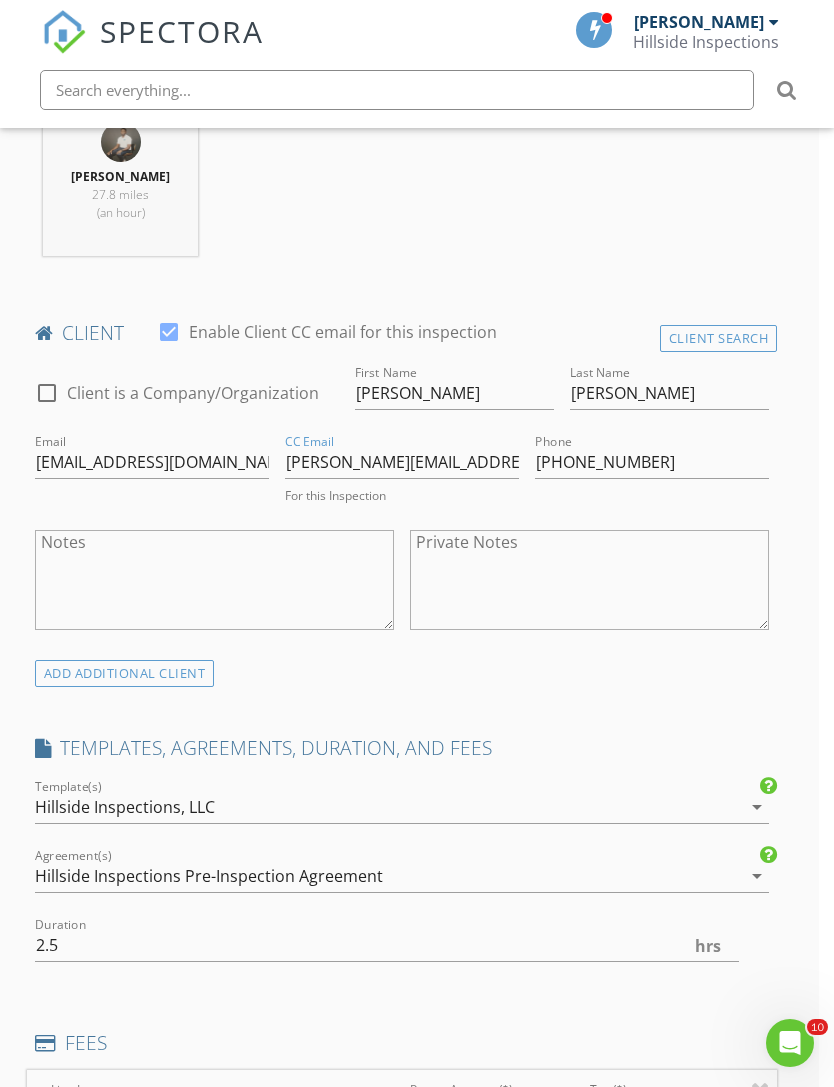 click on "Terrance Dunn     27.8 miles     (an hour)" at bounding box center [402, 189] 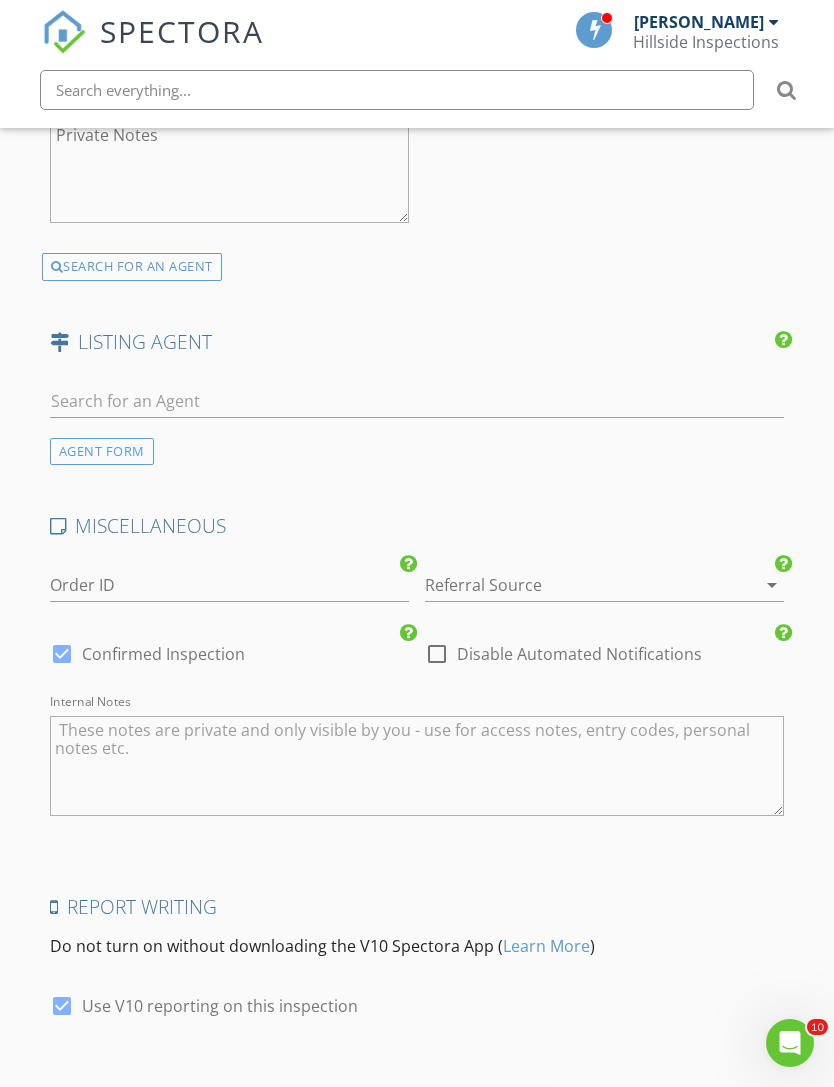 scroll, scrollTop: 3101, scrollLeft: 0, axis: vertical 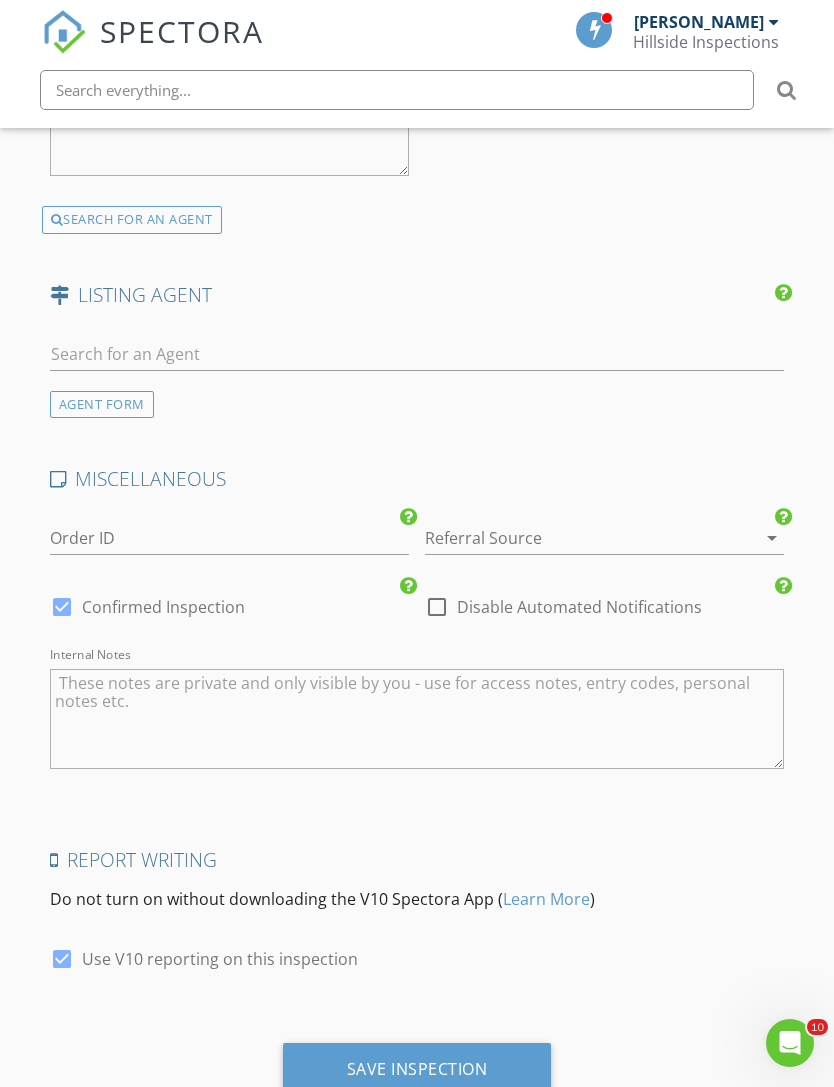 click on "Save Inspection" at bounding box center [417, 1069] 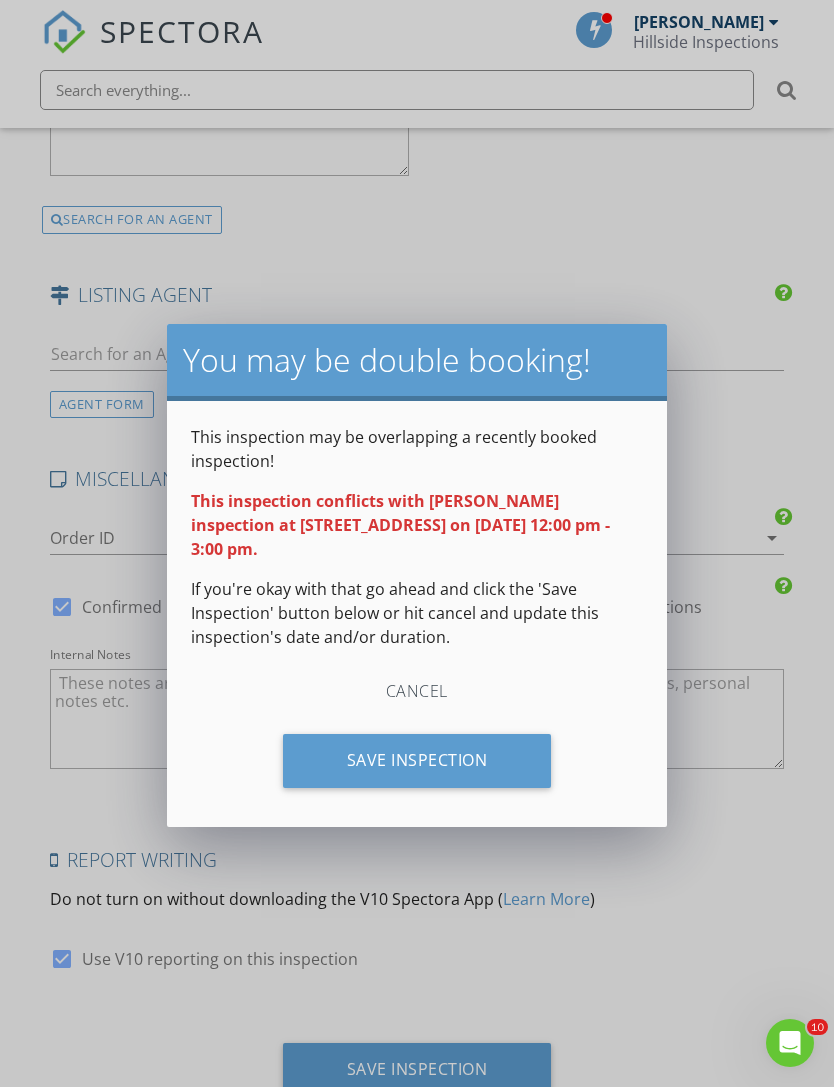 click on "Save Inspection" at bounding box center (417, 761) 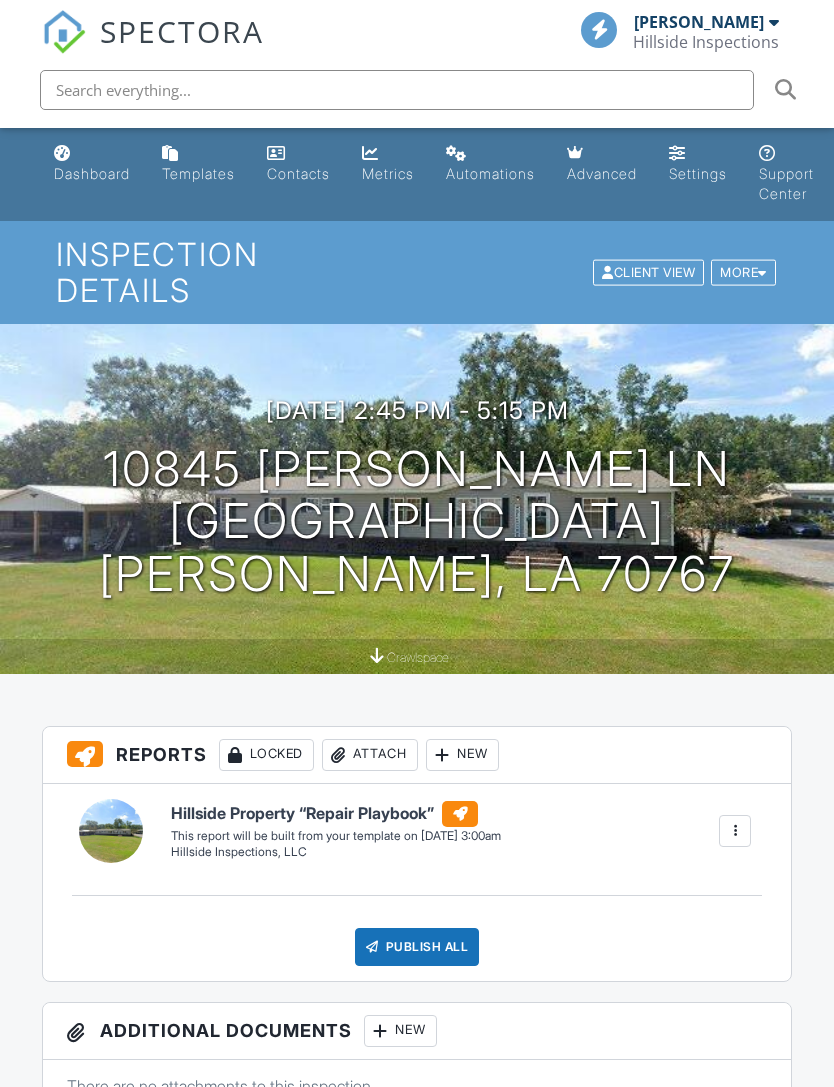 scroll, scrollTop: 0, scrollLeft: 0, axis: both 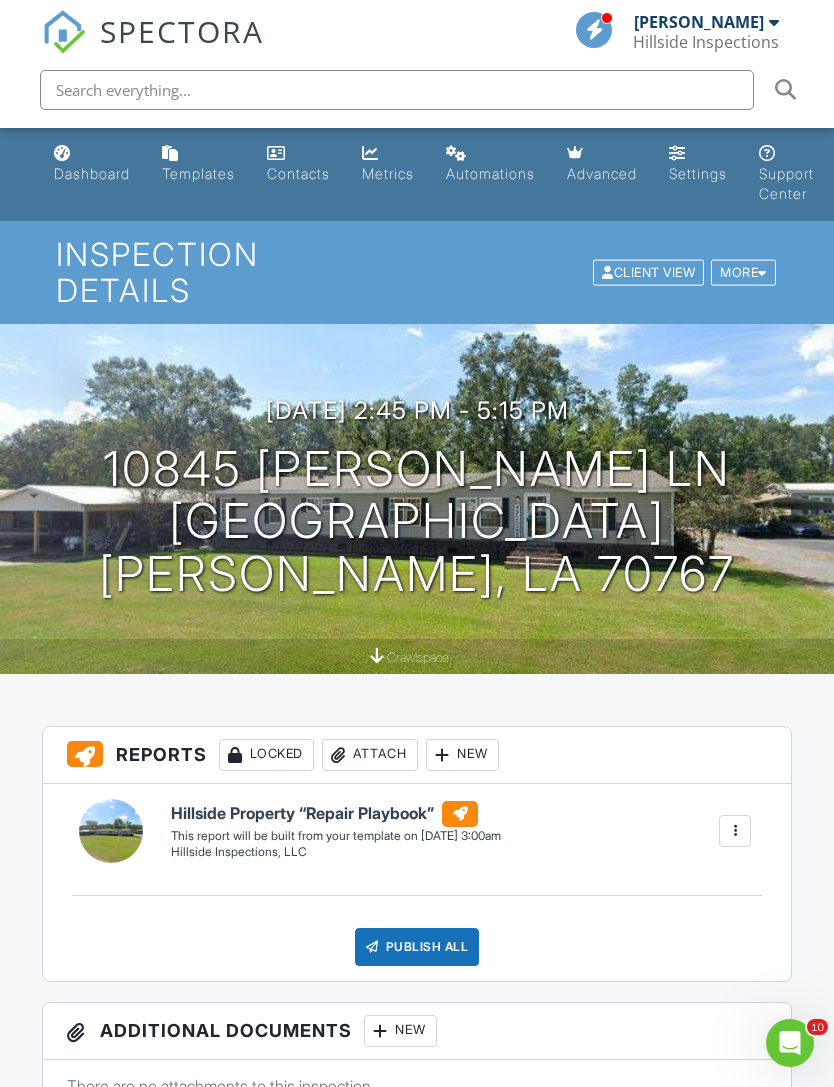 click on "Dashboard" at bounding box center (92, 164) 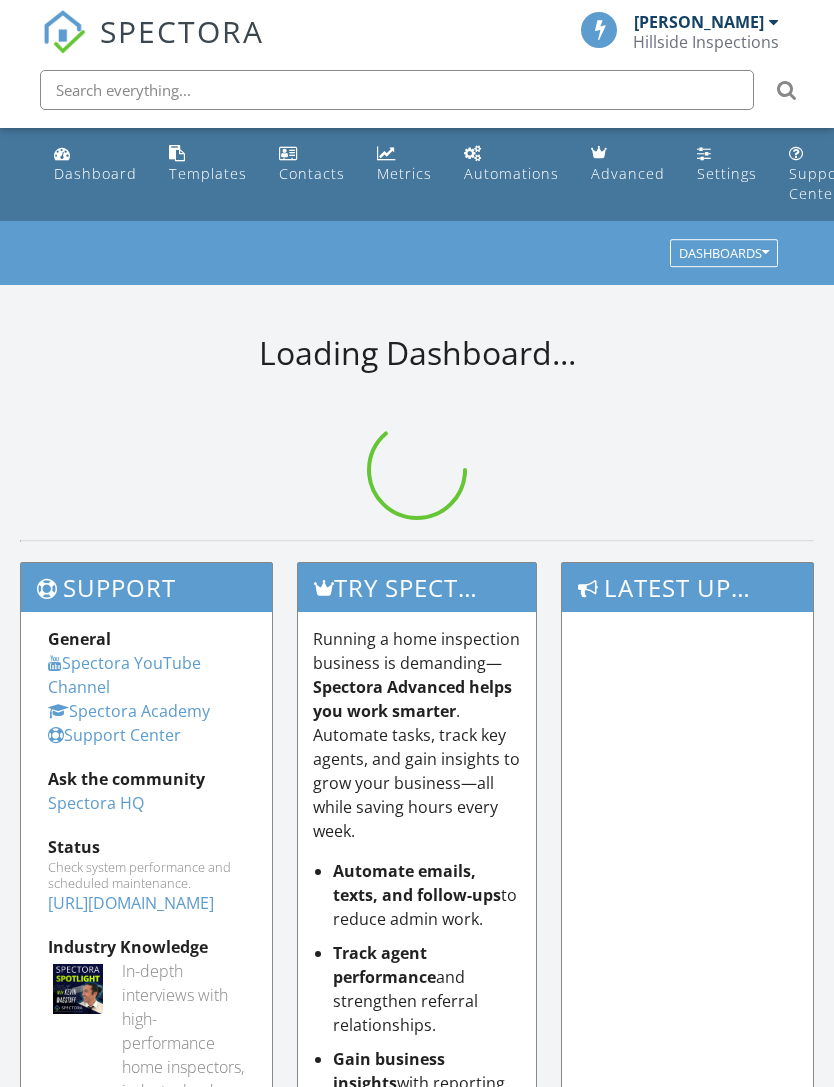 scroll, scrollTop: 0, scrollLeft: 0, axis: both 